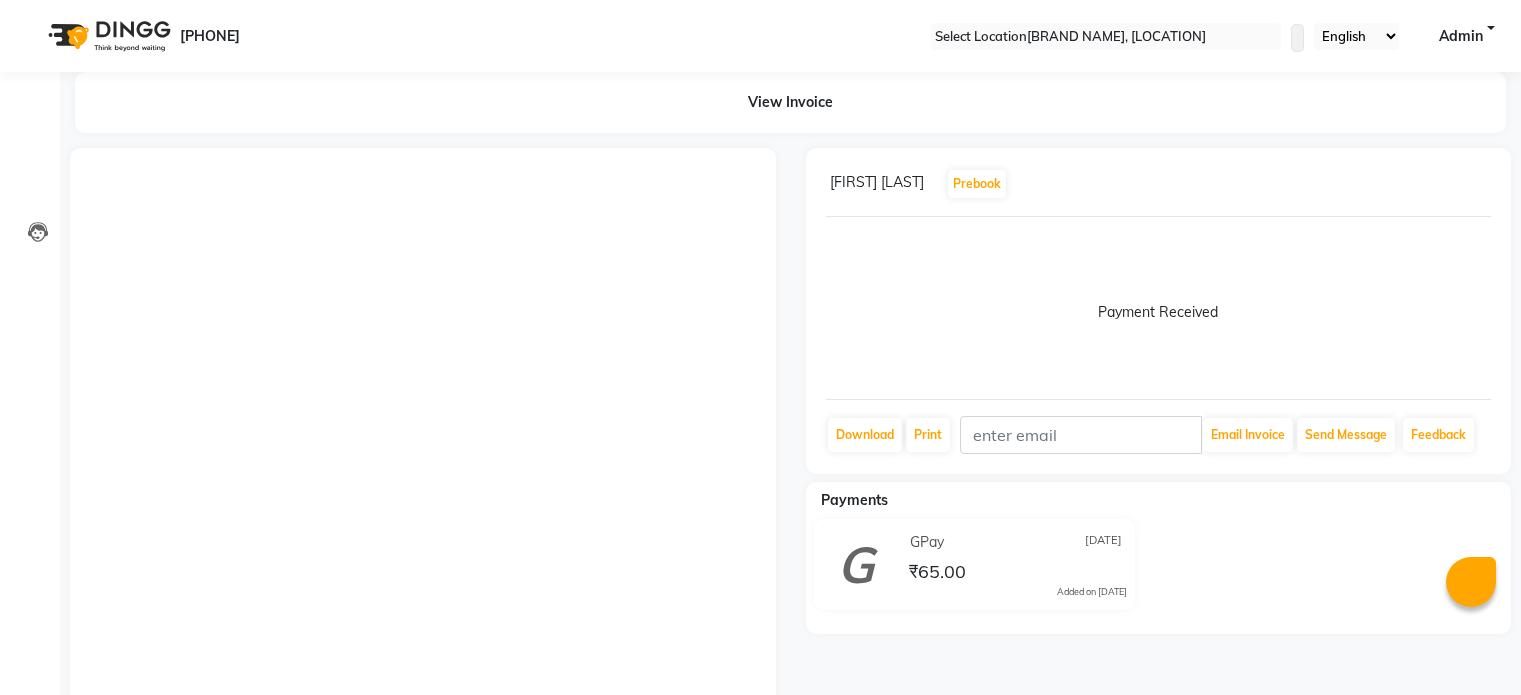 scroll, scrollTop: 0, scrollLeft: 0, axis: both 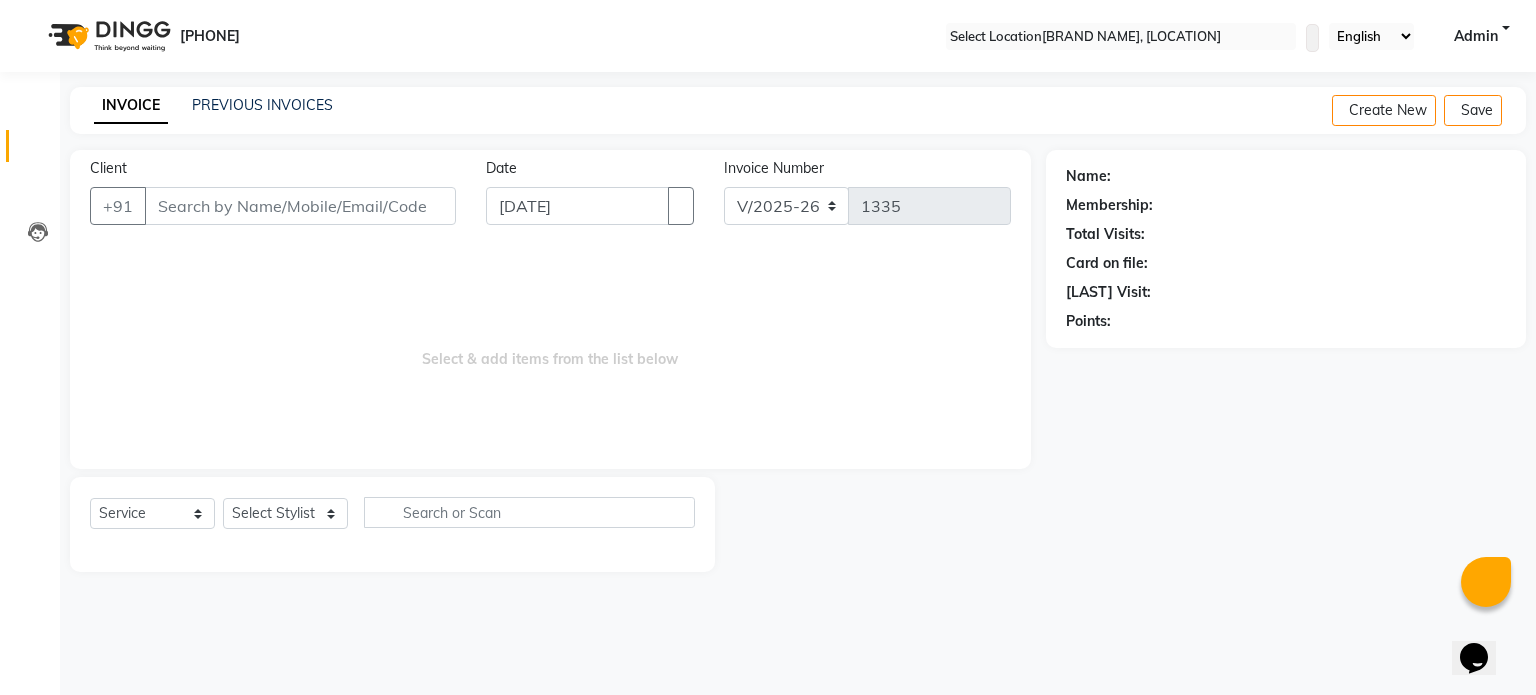 click on "+91" at bounding box center [273, 206] 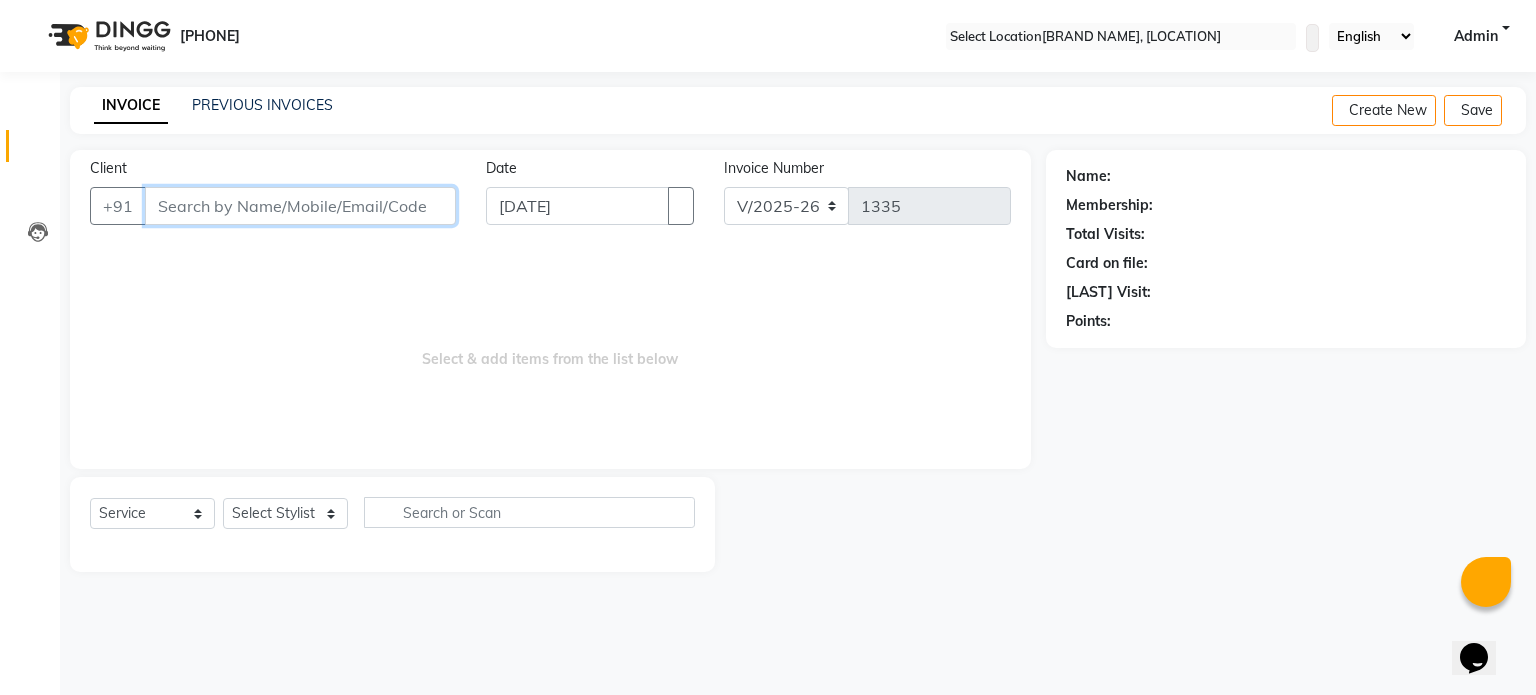 click on "Client" at bounding box center [300, 206] 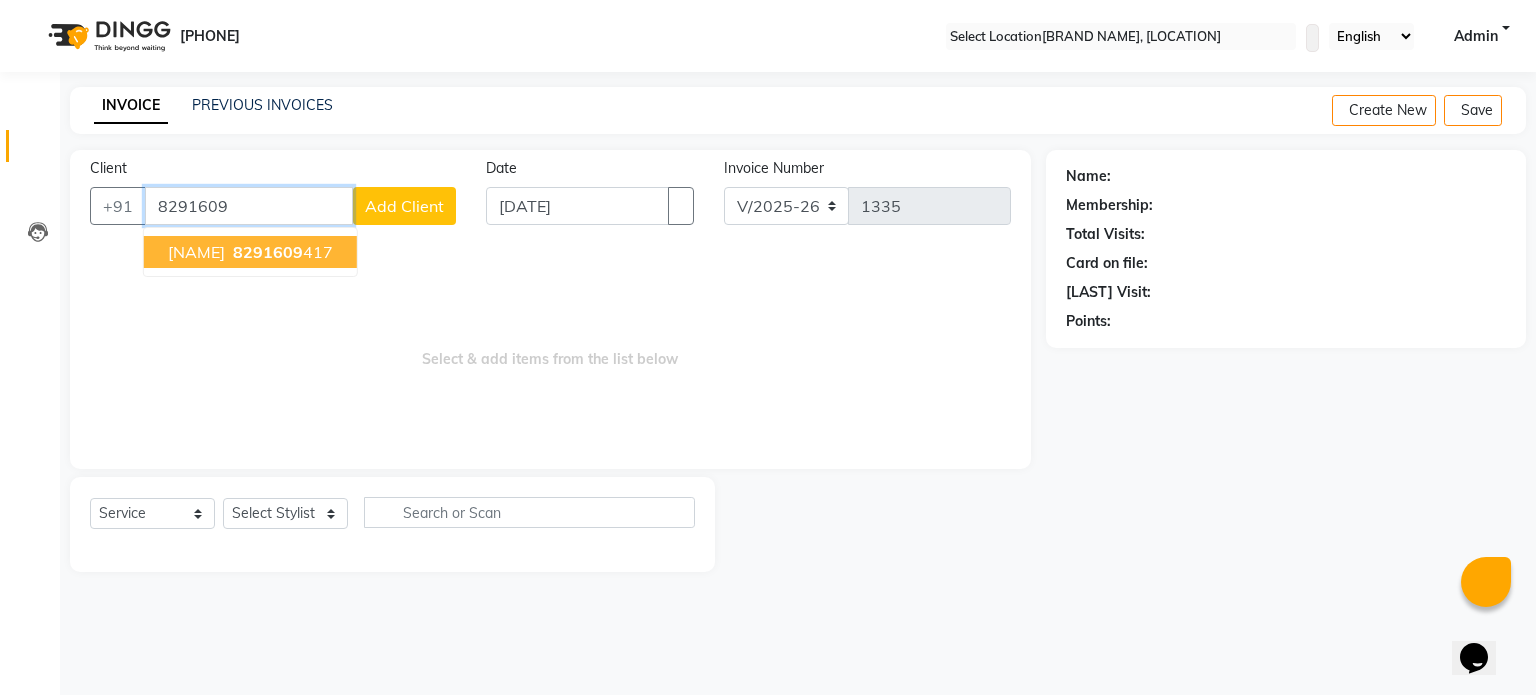 click on "[NAME]" at bounding box center (196, 252) 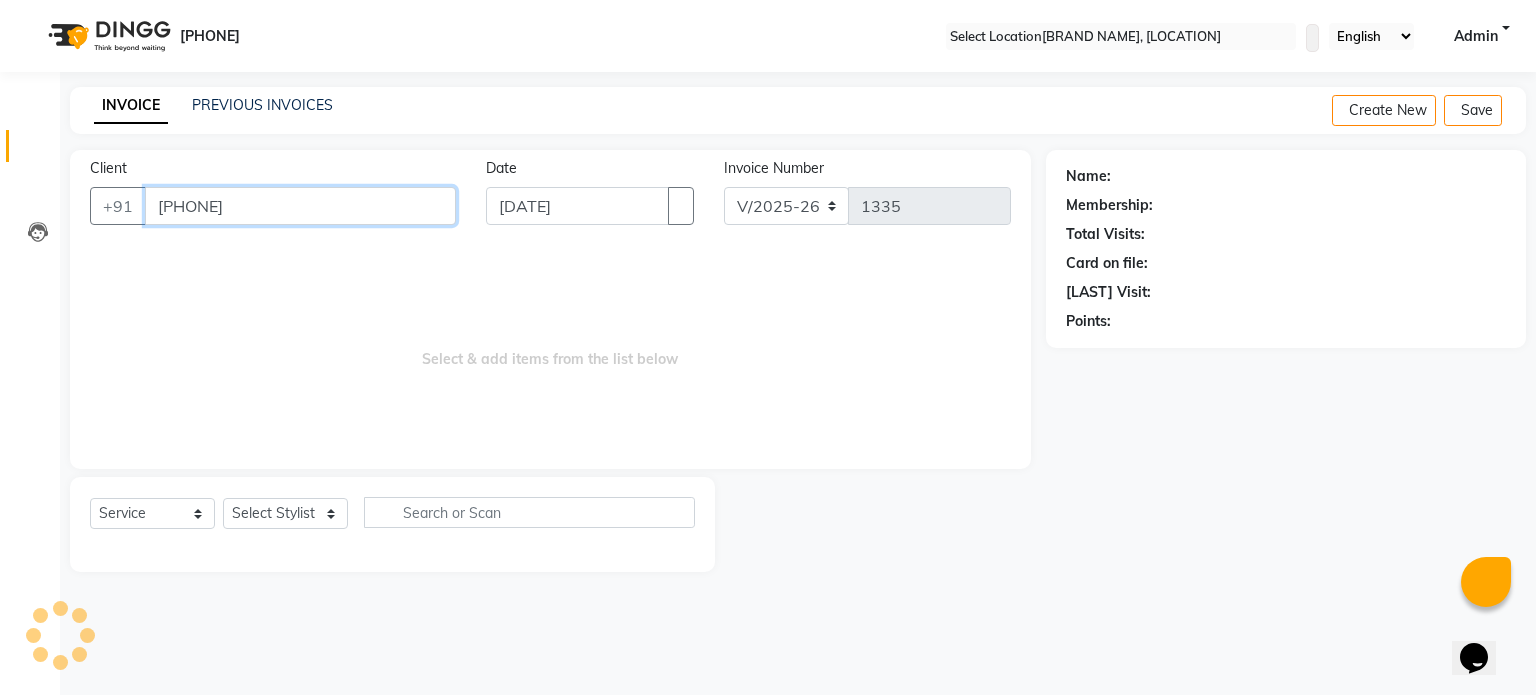 type on "[PHONE]" 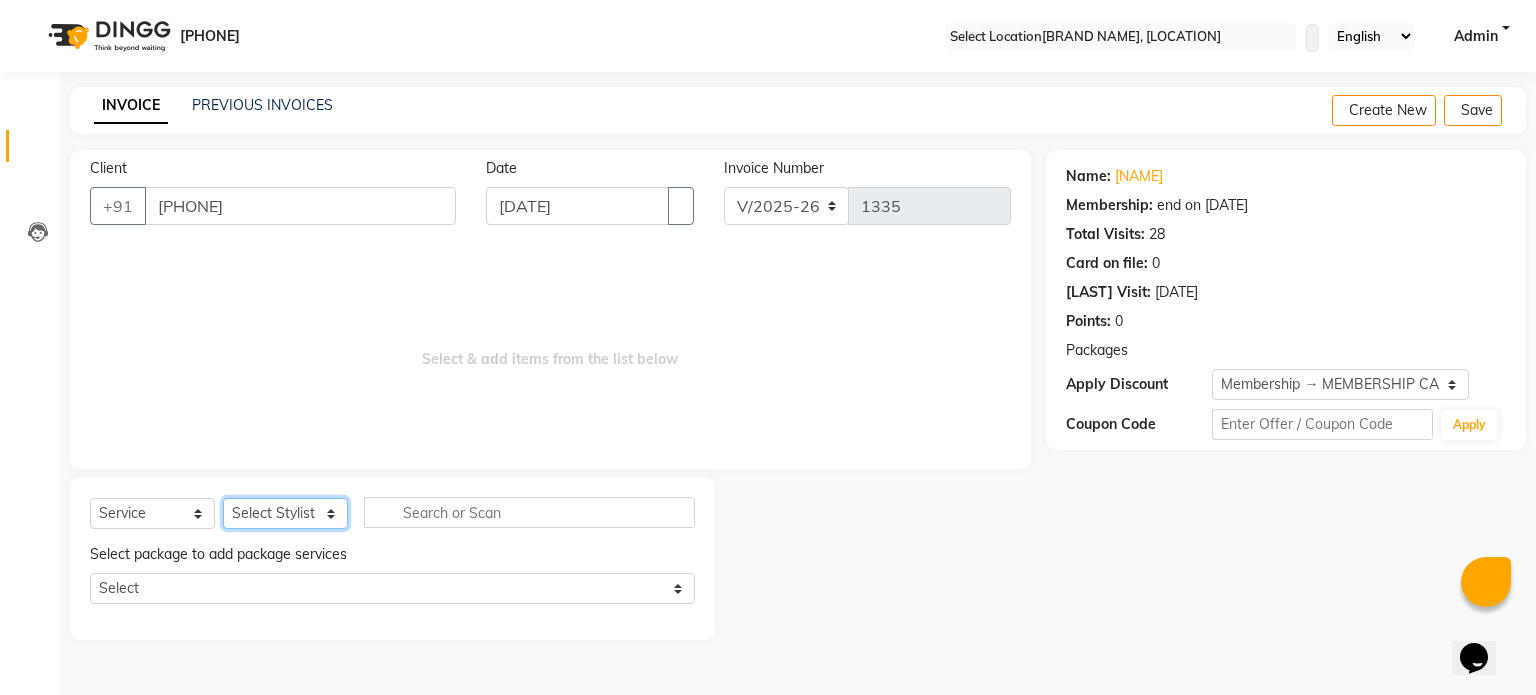 click on "Select Stylist [NAME] [NAME] [NAME] [NAME] [NAME] [NAME] [NAME] [NAME] [NAME]" at bounding box center (285, 513) 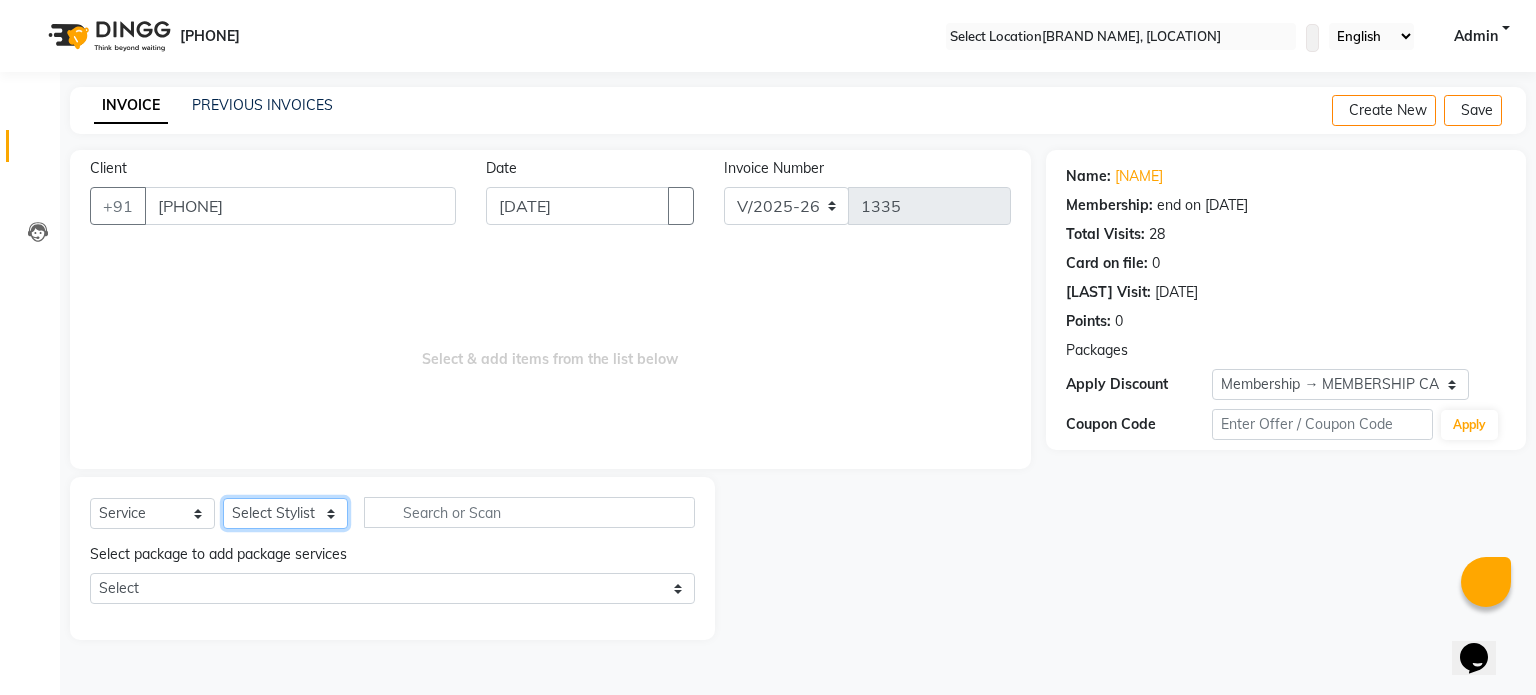 select on "37557" 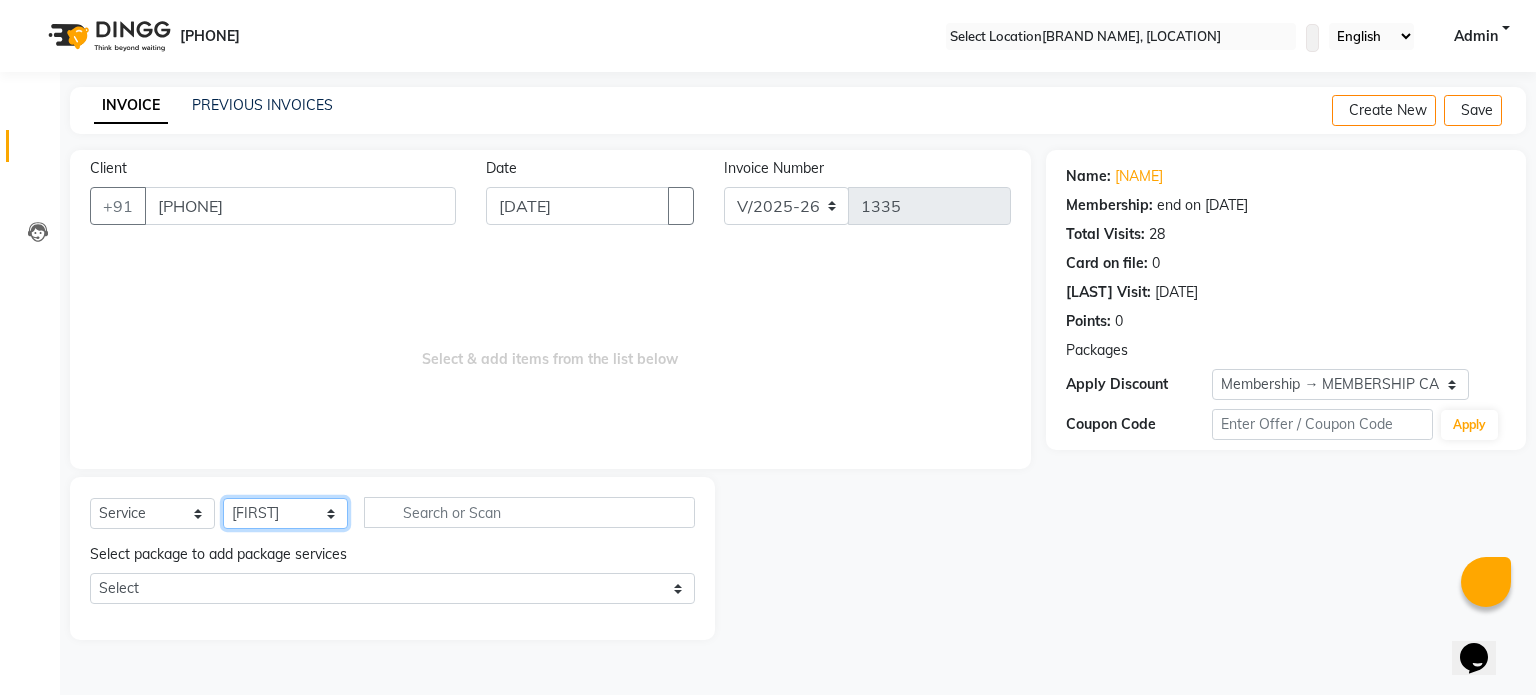 click on "Select Stylist [NAME] [NAME] [NAME] [NAME] [NAME] [NAME] [NAME] [NAME] [NAME]" at bounding box center (285, 513) 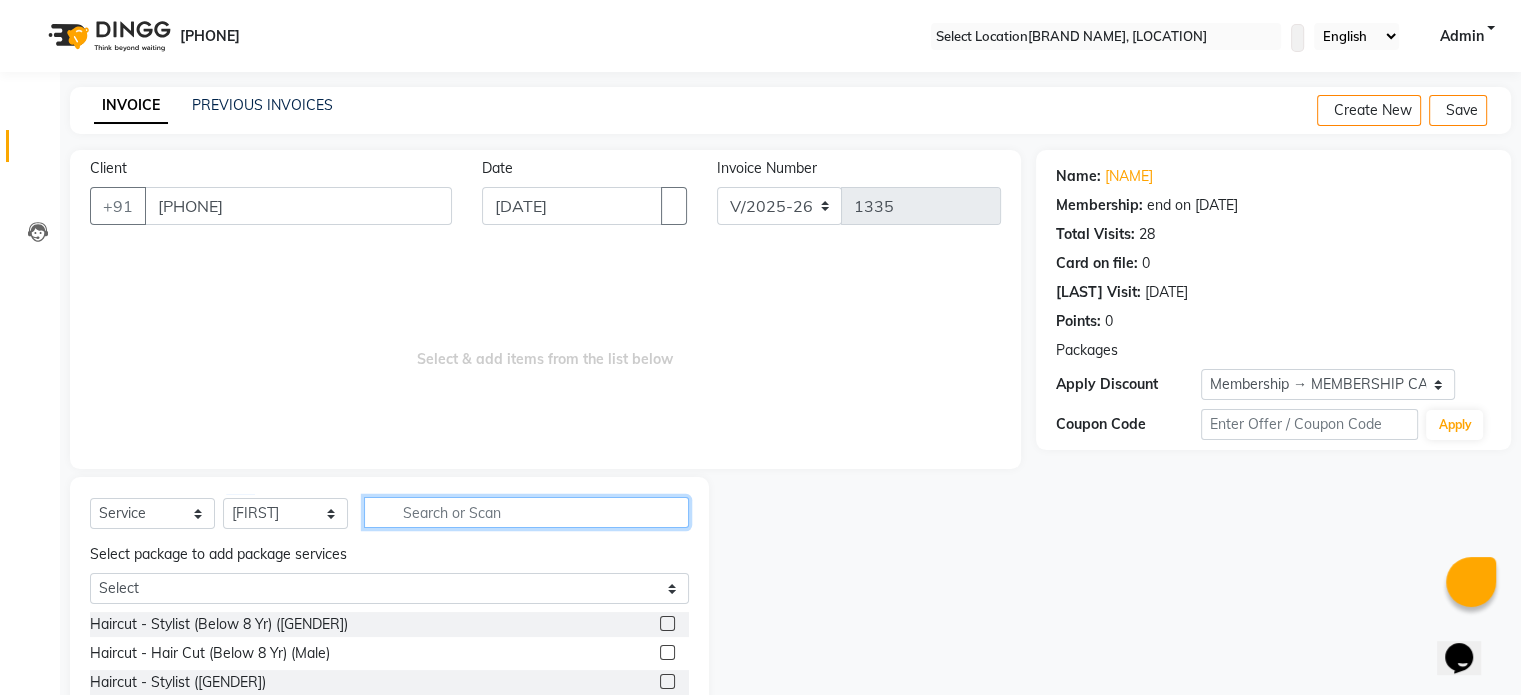 click at bounding box center [526, 512] 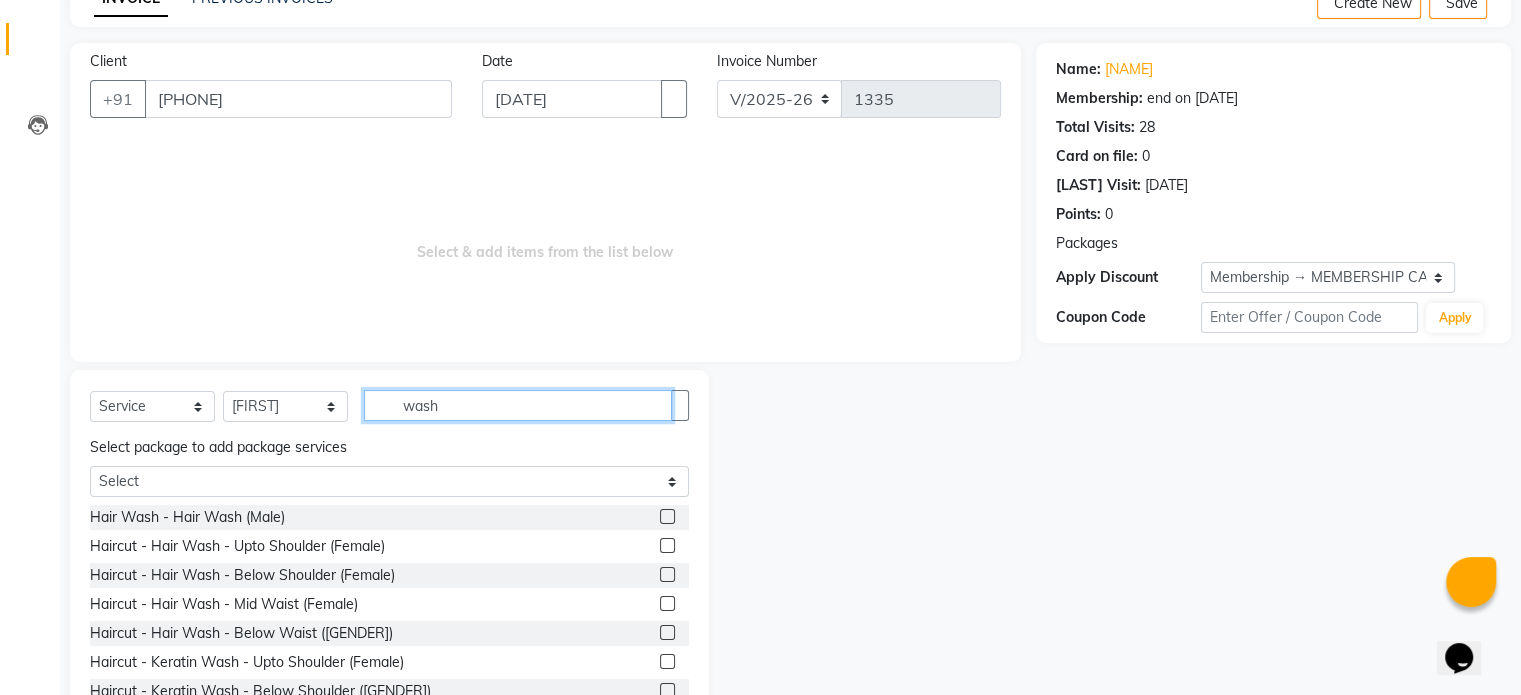 scroll, scrollTop: 108, scrollLeft: 0, axis: vertical 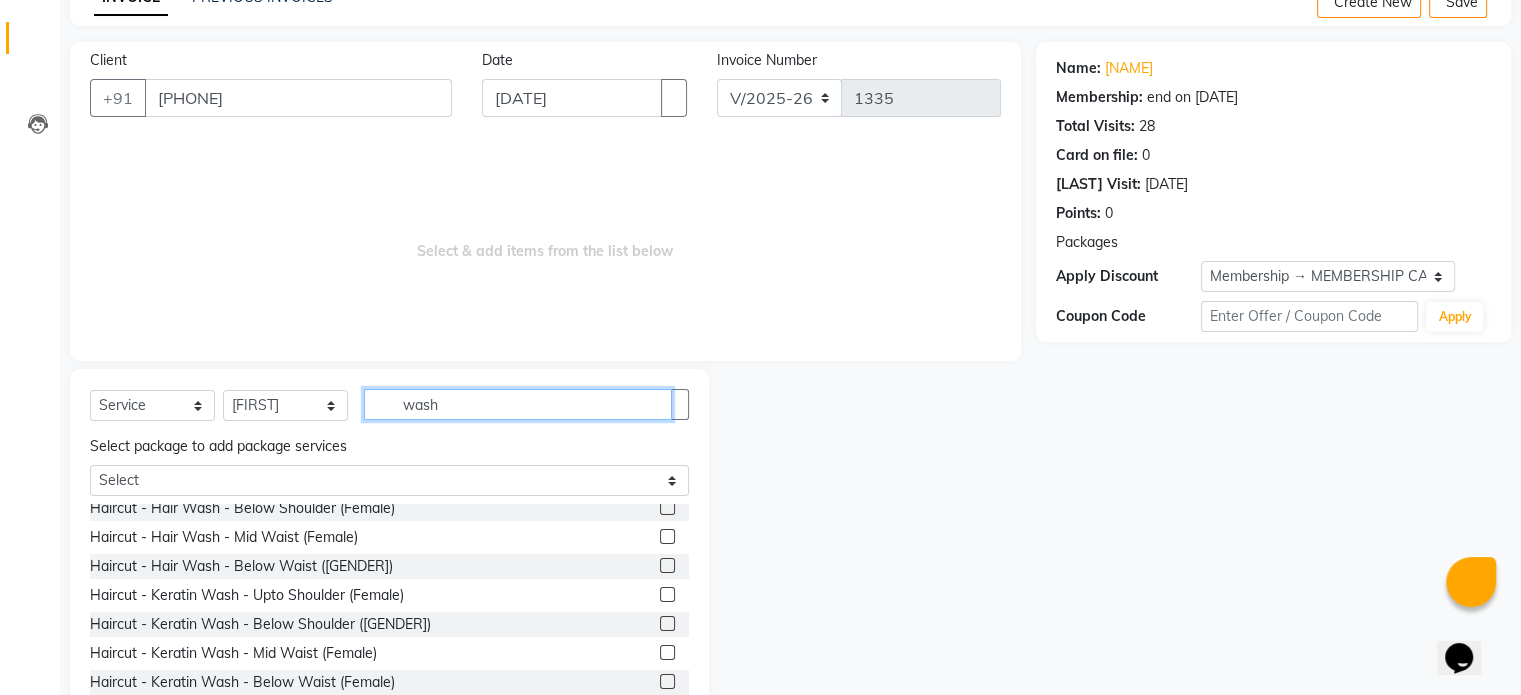 type on "wash" 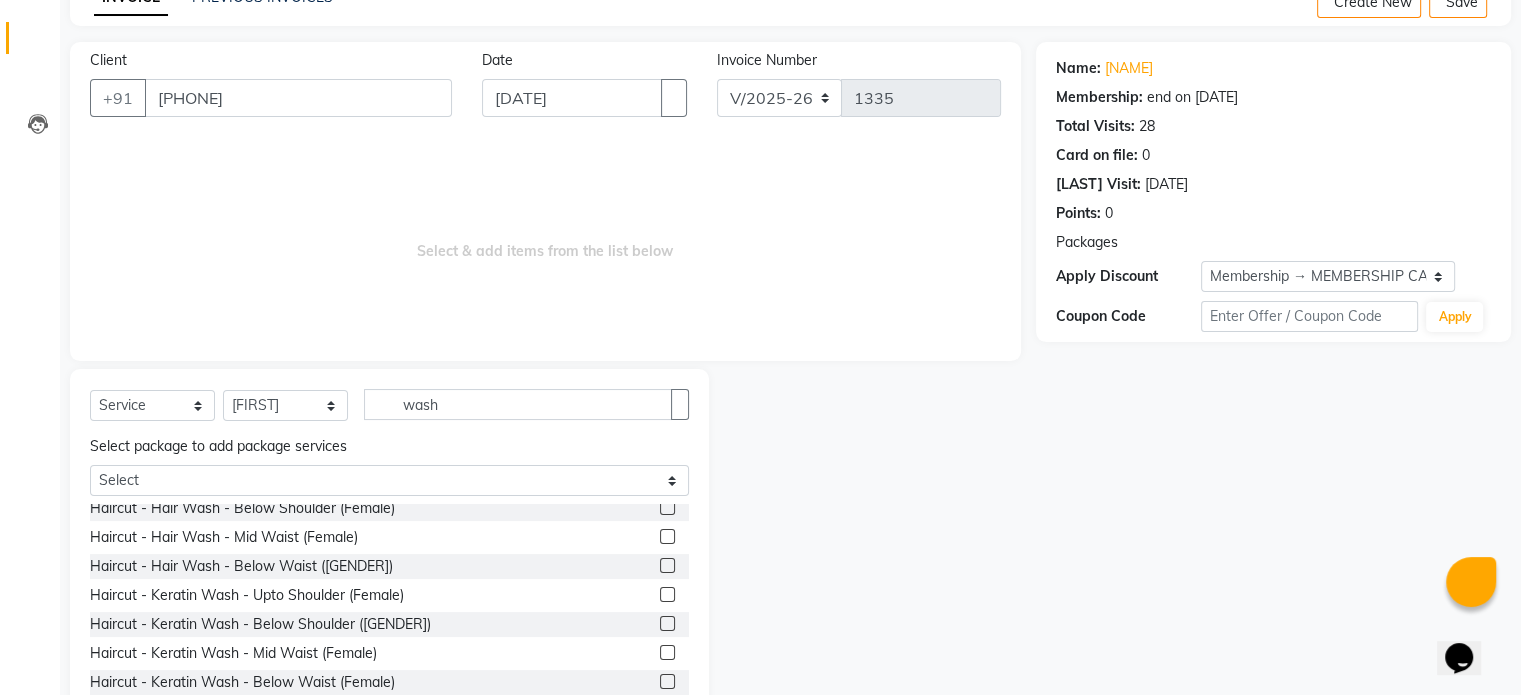 click at bounding box center (667, 565) 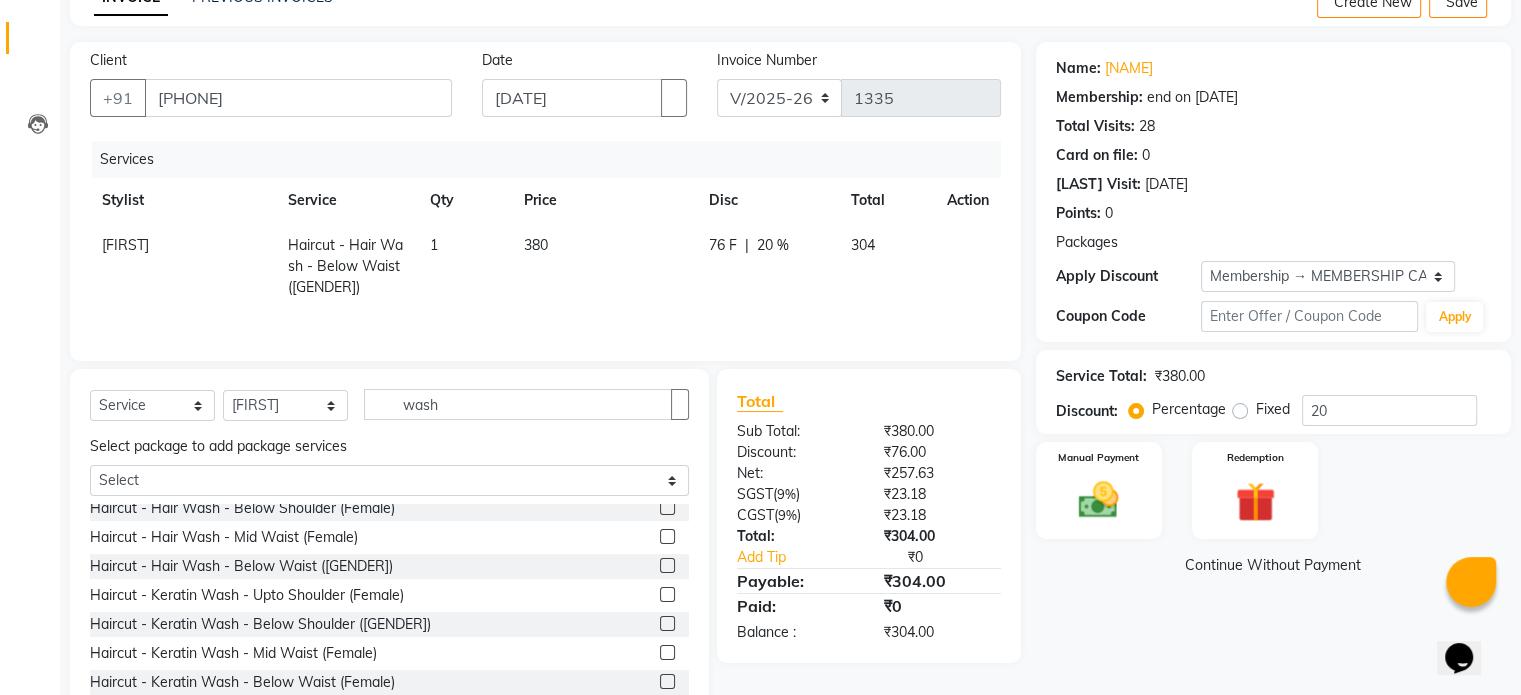 click on "380" at bounding box center [604, 266] 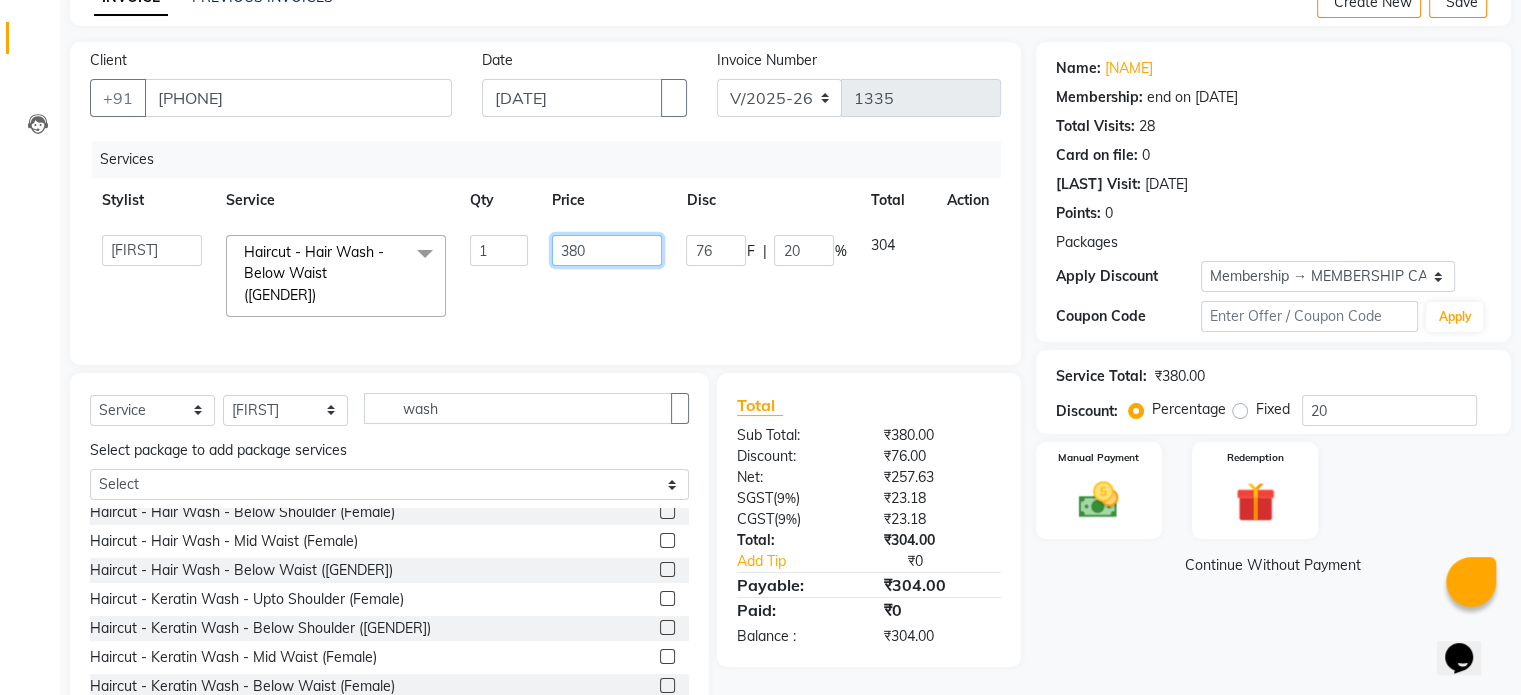 click on "380" at bounding box center [499, 250] 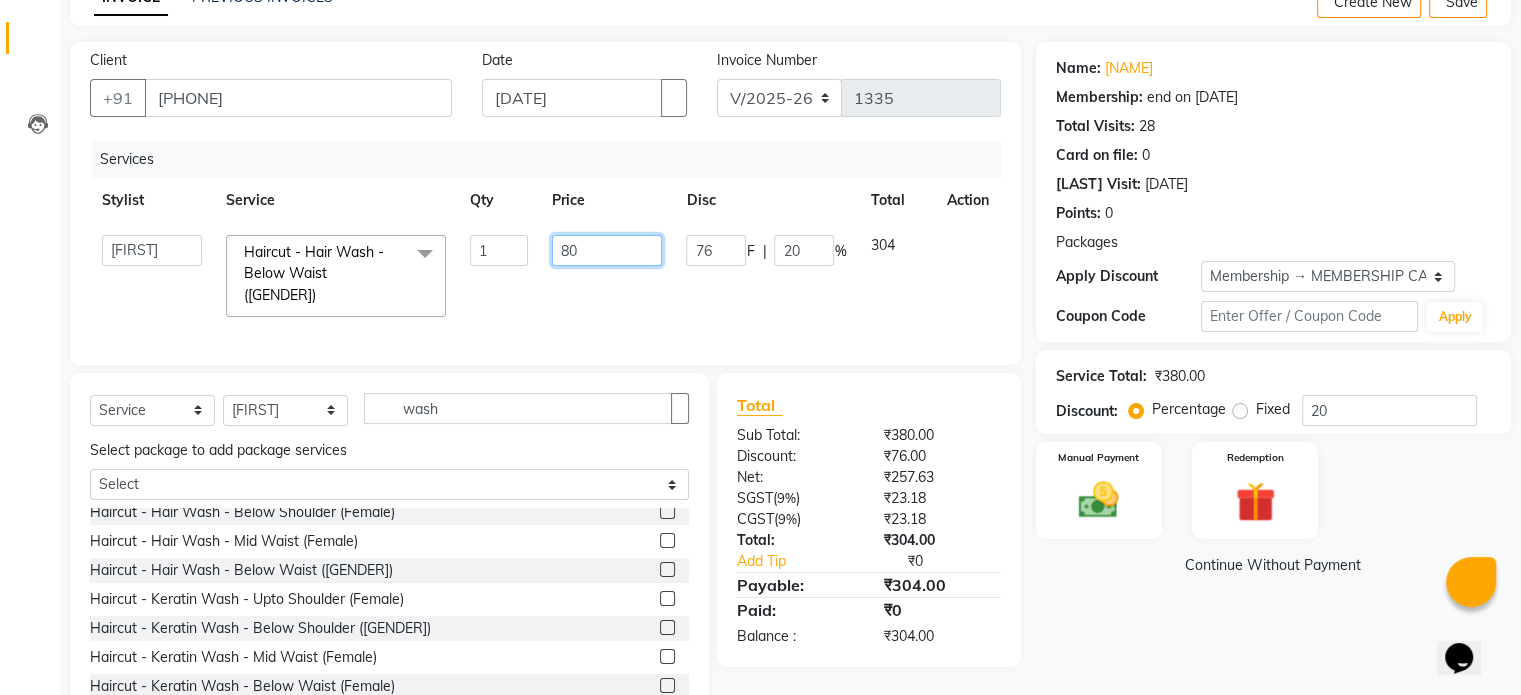 type on "800" 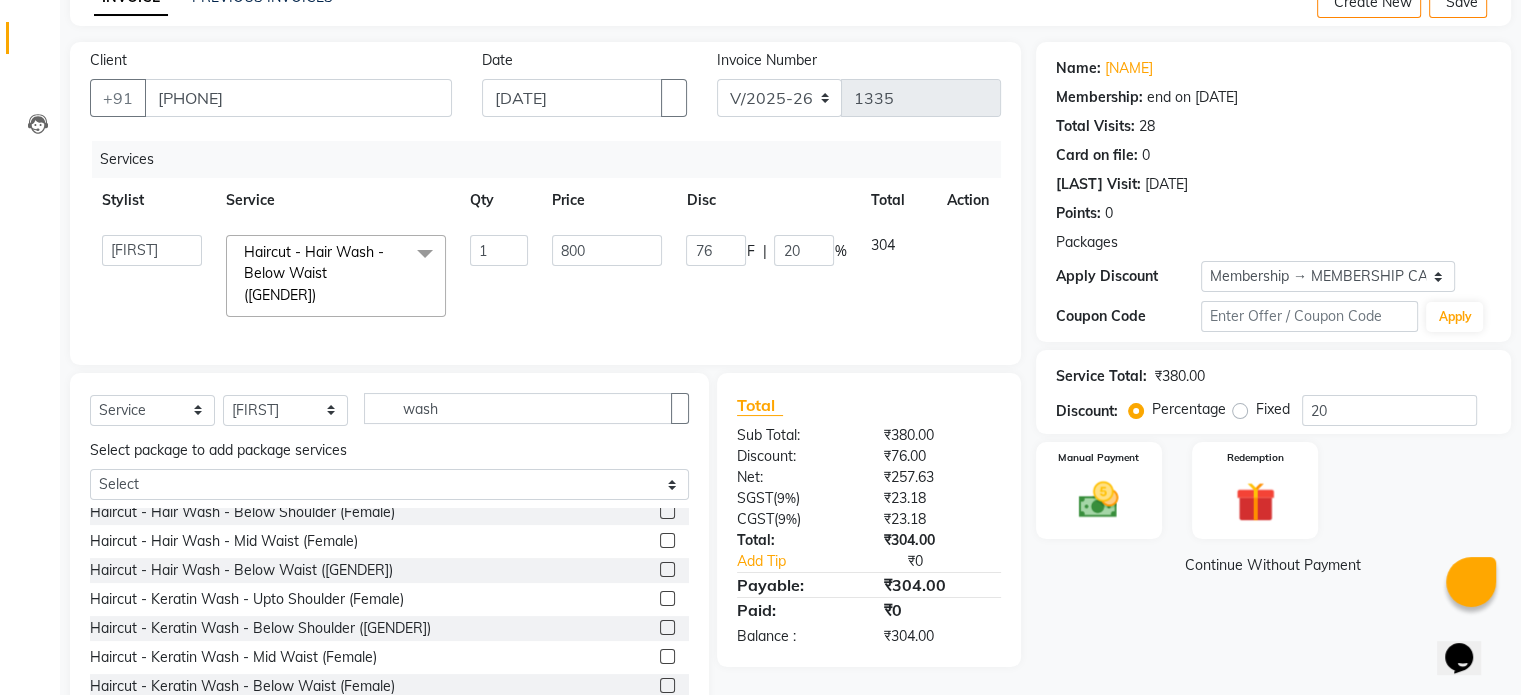 click on "Discount:" at bounding box center (795, 435) 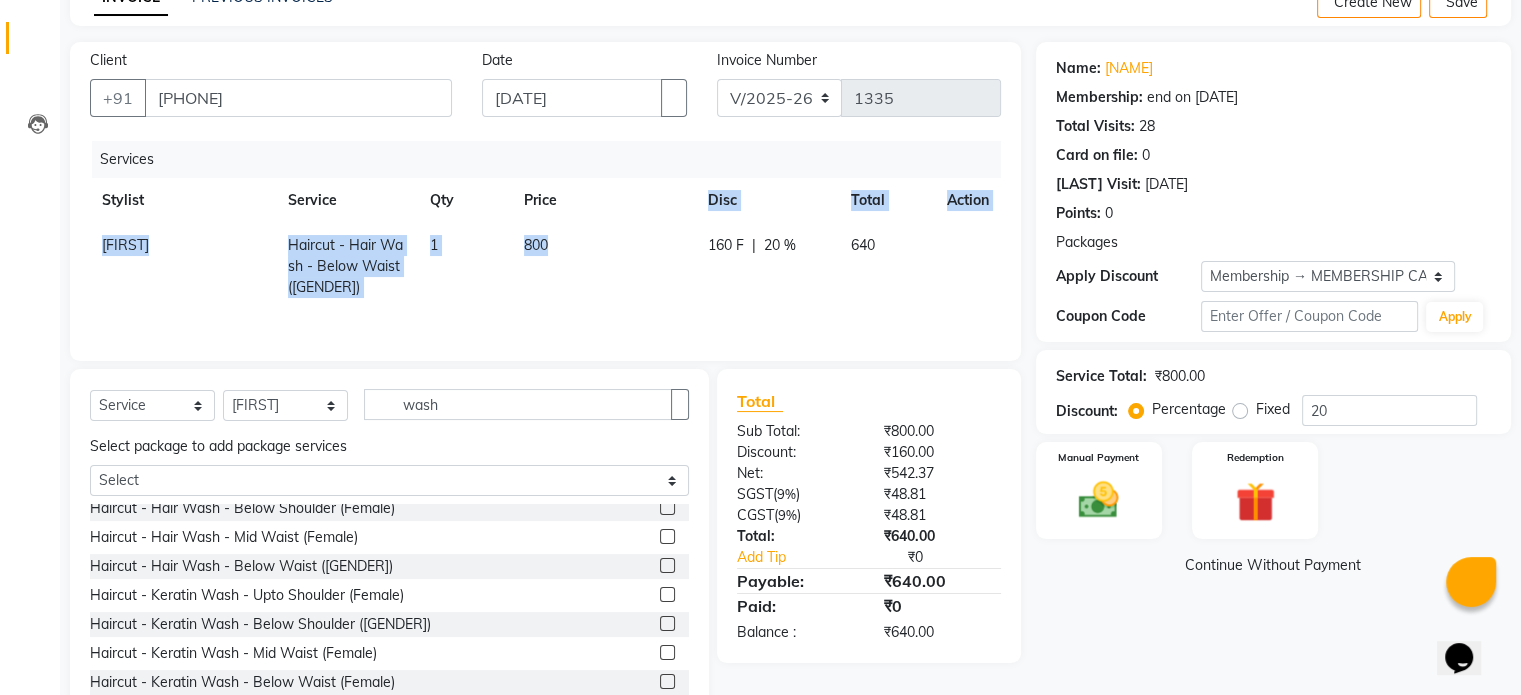 drag, startPoint x: 553, startPoint y: 219, endPoint x: 567, endPoint y: 247, distance: 31.304953 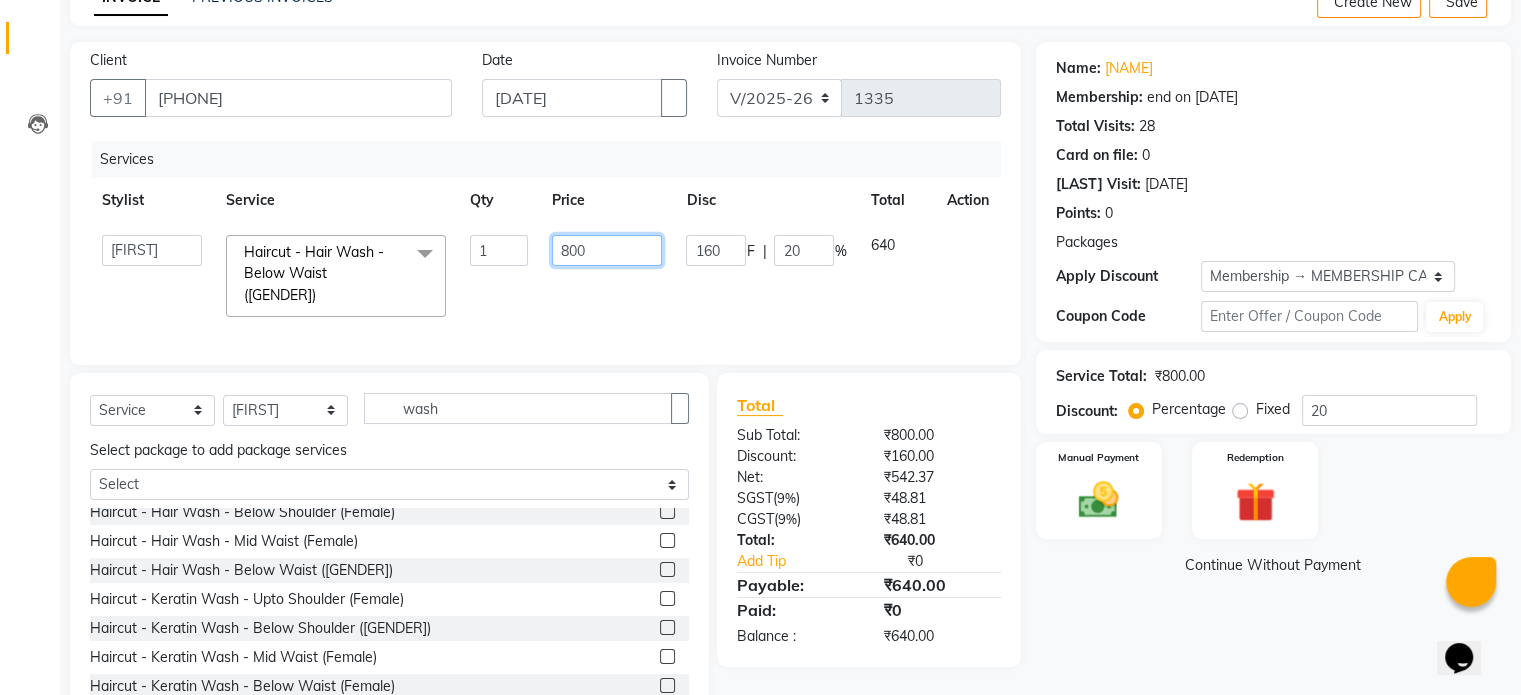 click on "800" at bounding box center [499, 250] 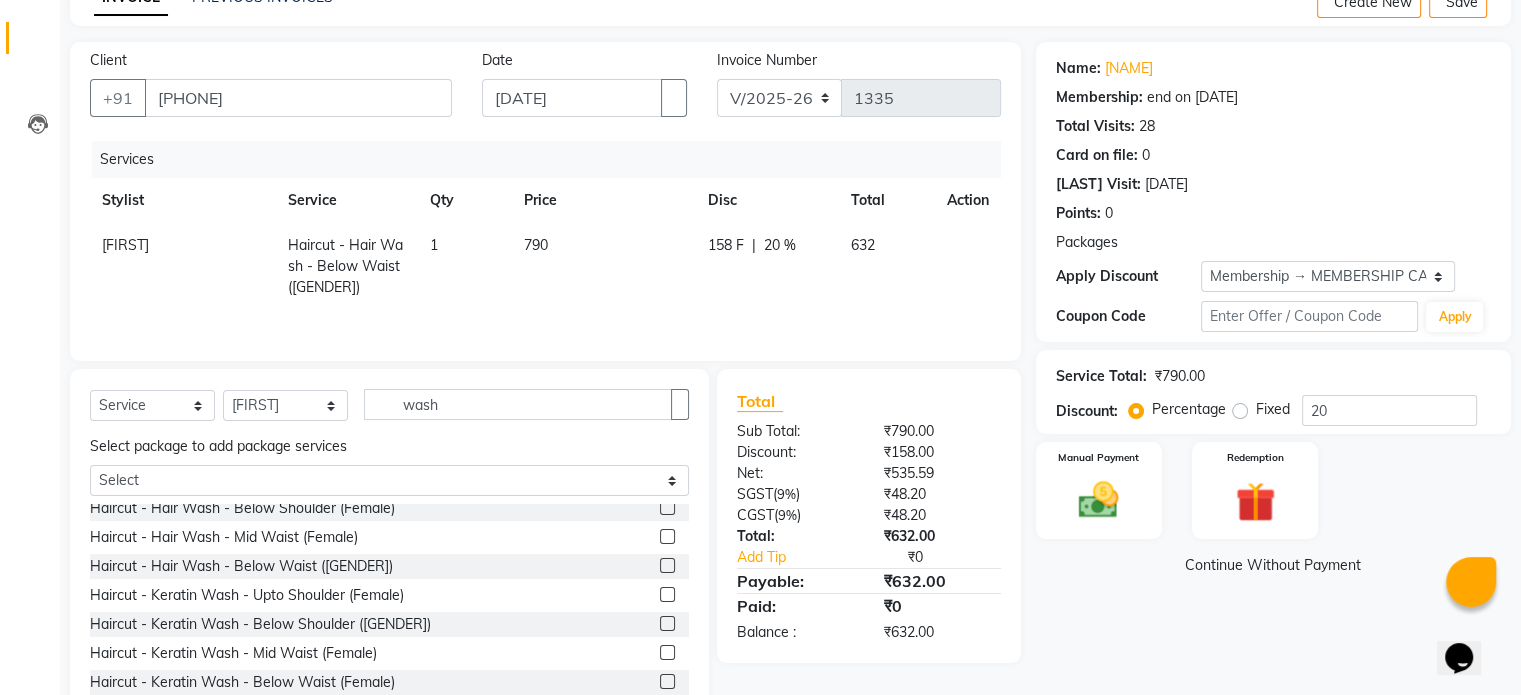 click on "Total" at bounding box center [869, 401] 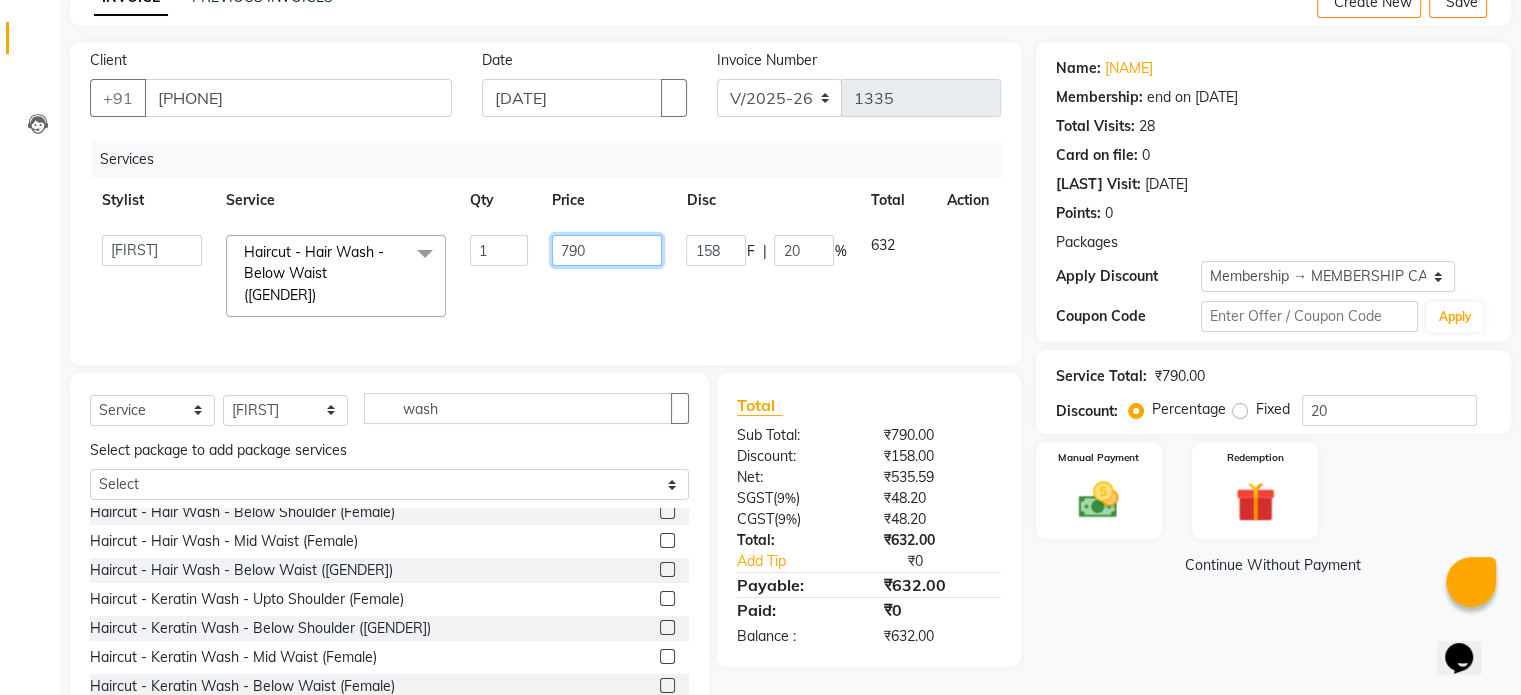 click on "790" at bounding box center (499, 250) 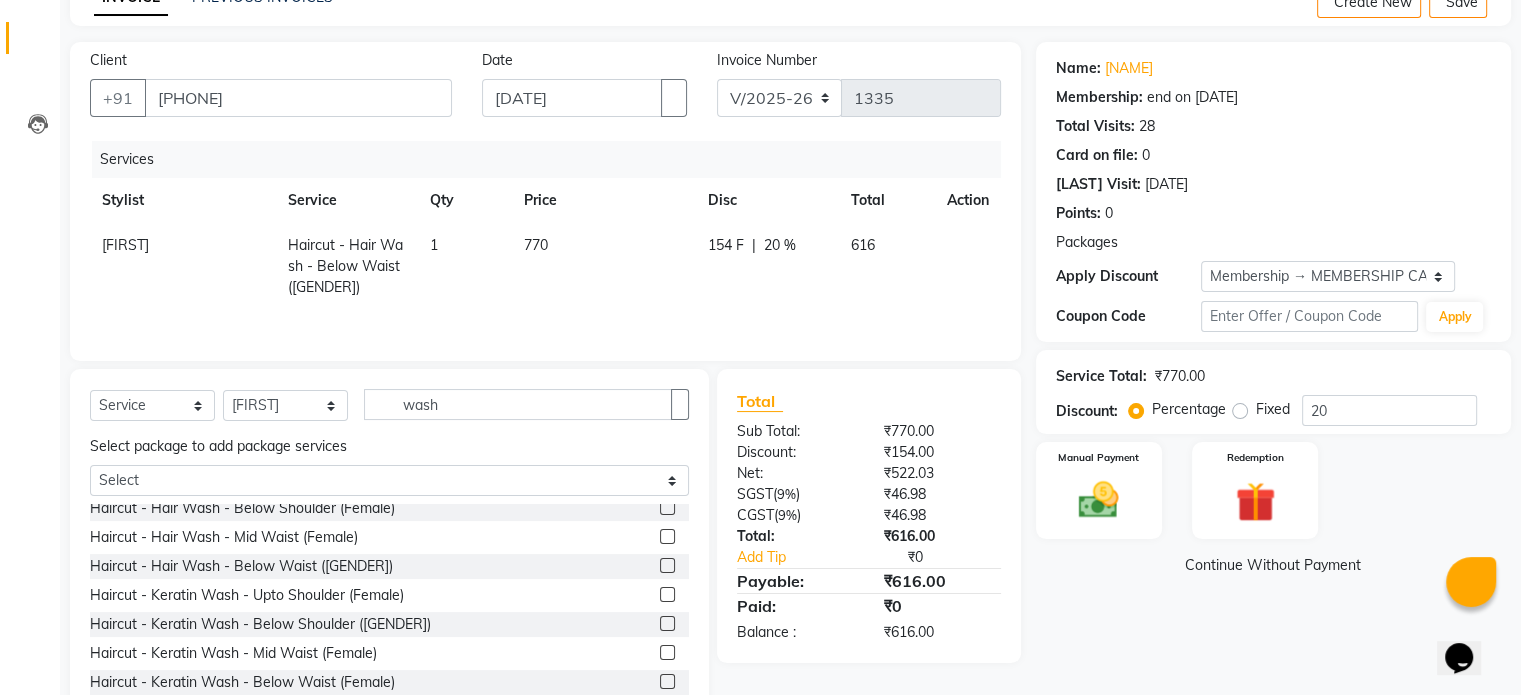 click on "Total" at bounding box center (869, 401) 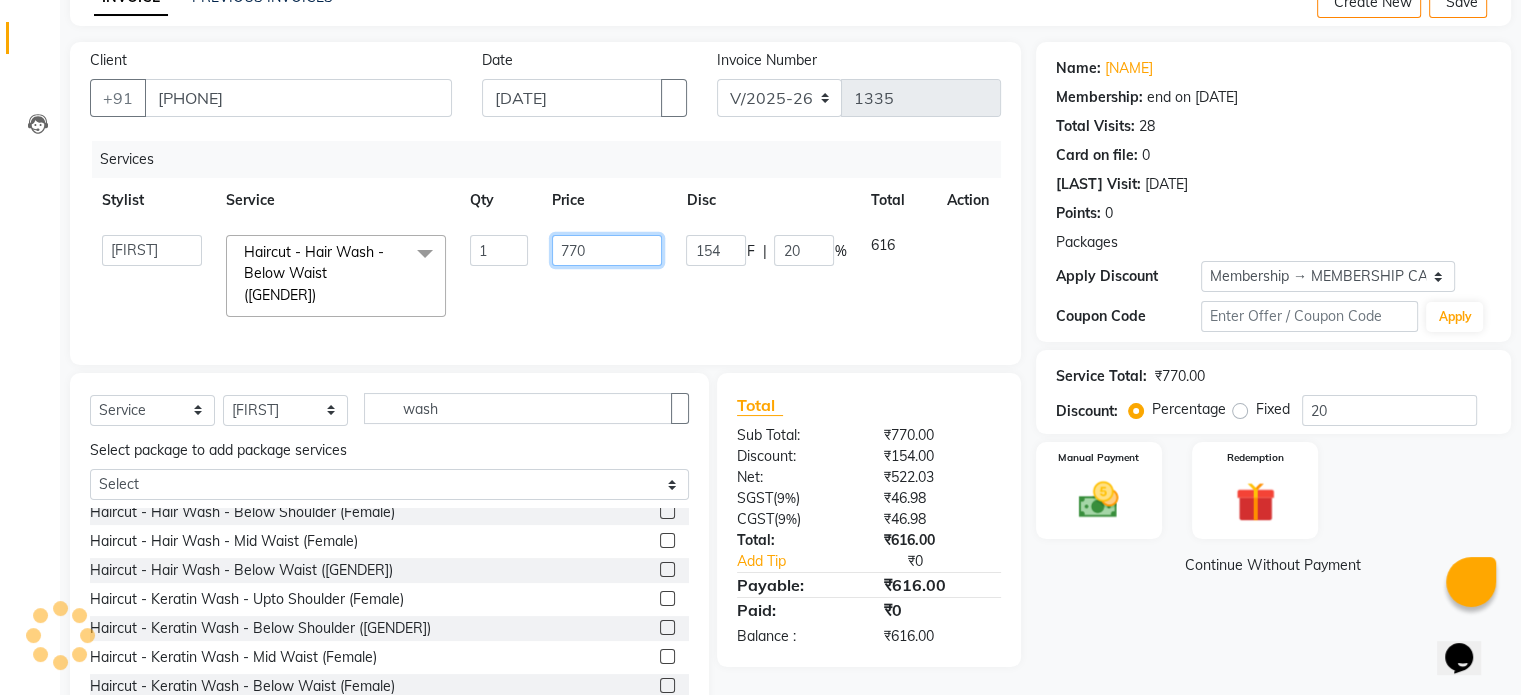 click on "770" at bounding box center (499, 250) 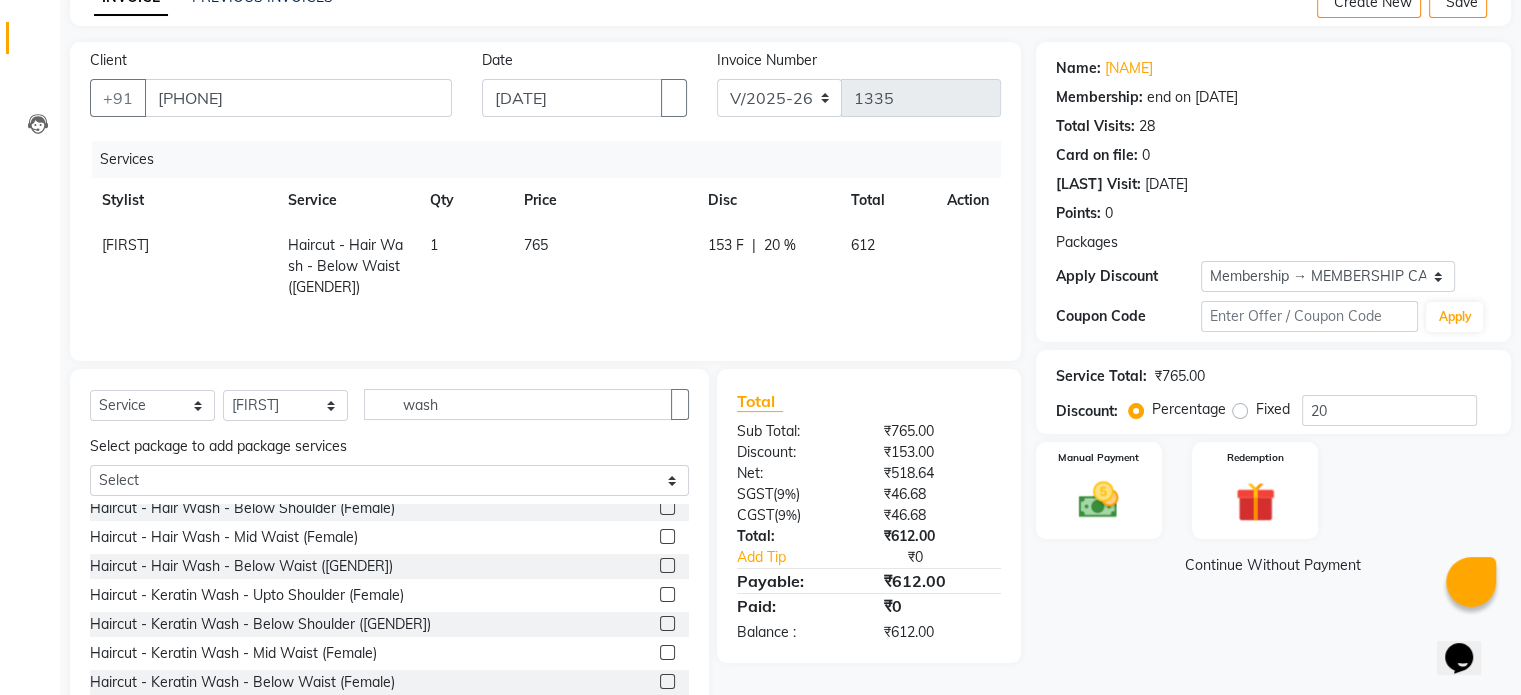 click on "Total" at bounding box center (869, 401) 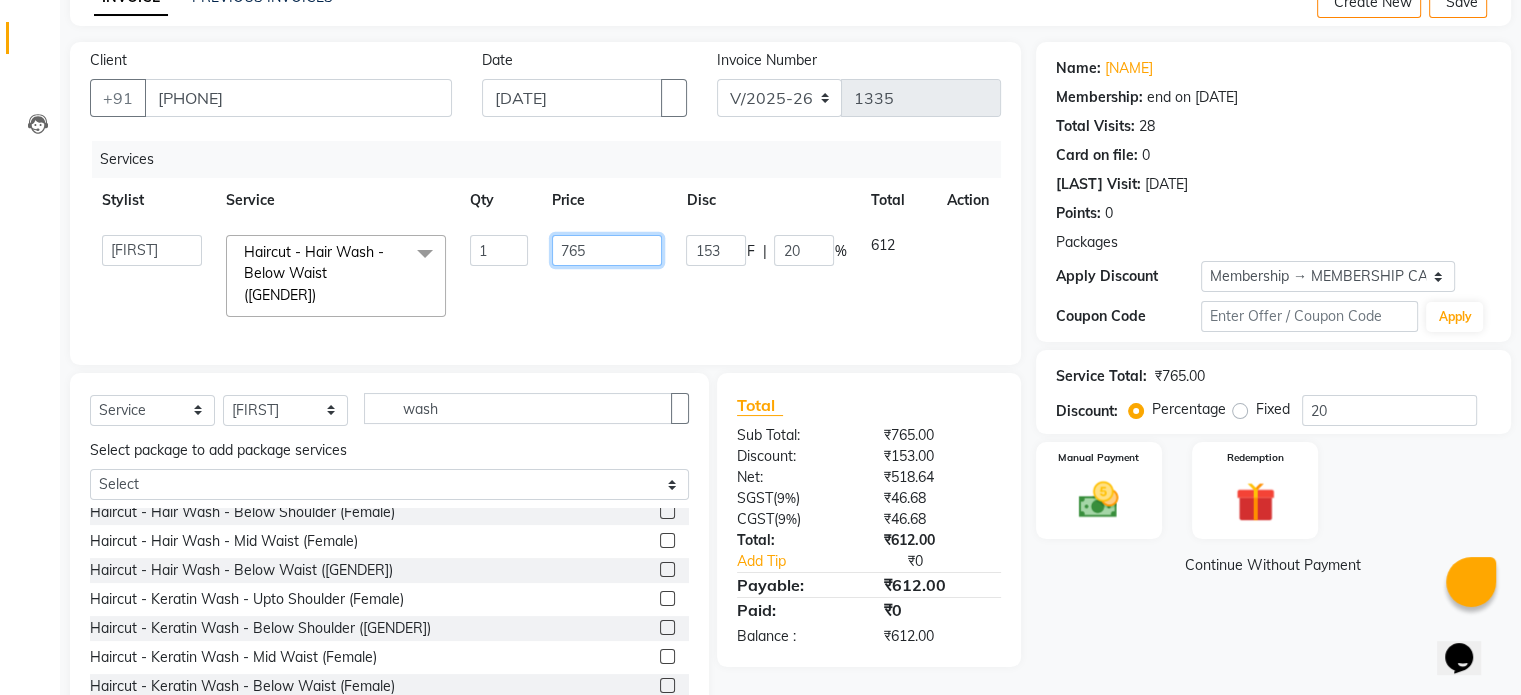 click on "765" at bounding box center (499, 250) 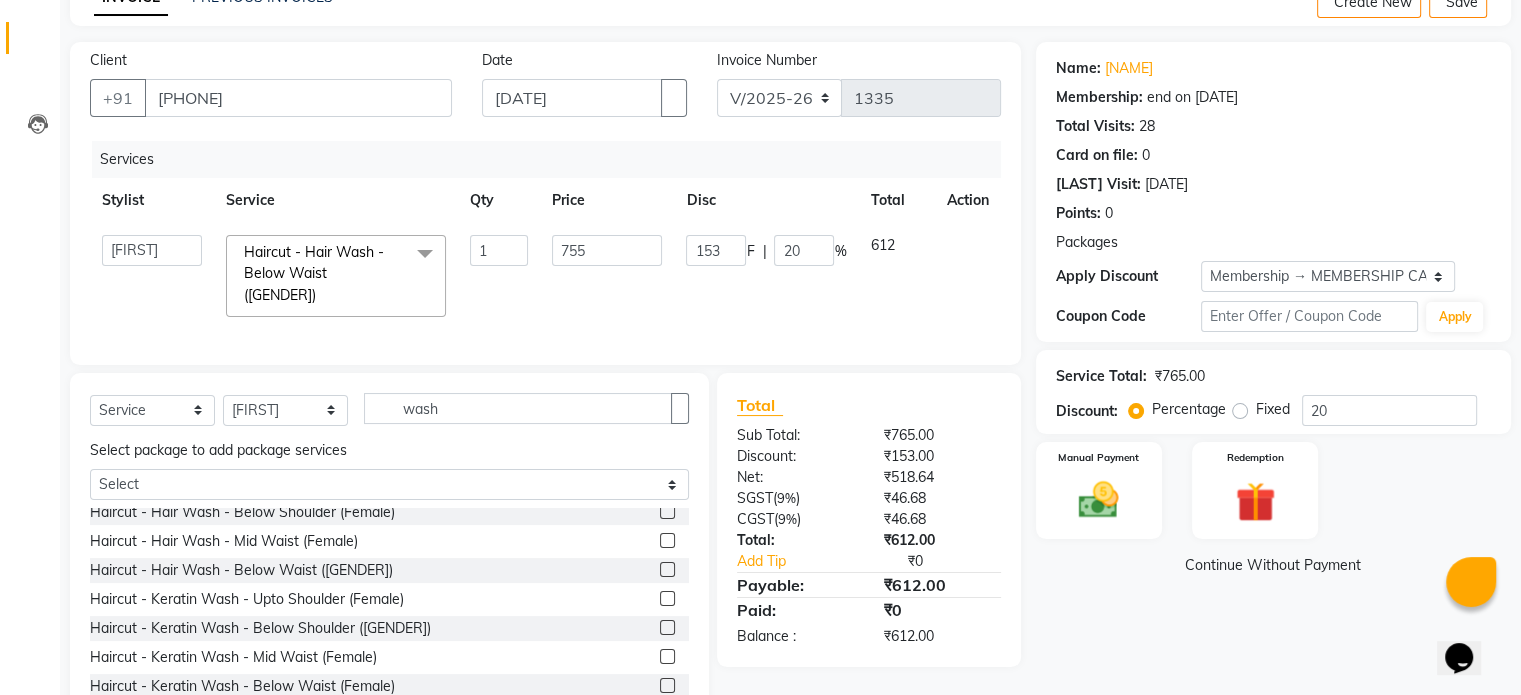 click on "Total Sub Total: ₹765.00 Discount: ₹153.00 Net: ₹518.64 SGST  ( 9% ) ₹46.68 CGST  ( 9% ) ₹46.68 Total: ₹612.00 Add Tip ₹0 Payable: ₹612.00 Paid: ₹0 Balance   : ₹612.00" at bounding box center (869, 520) 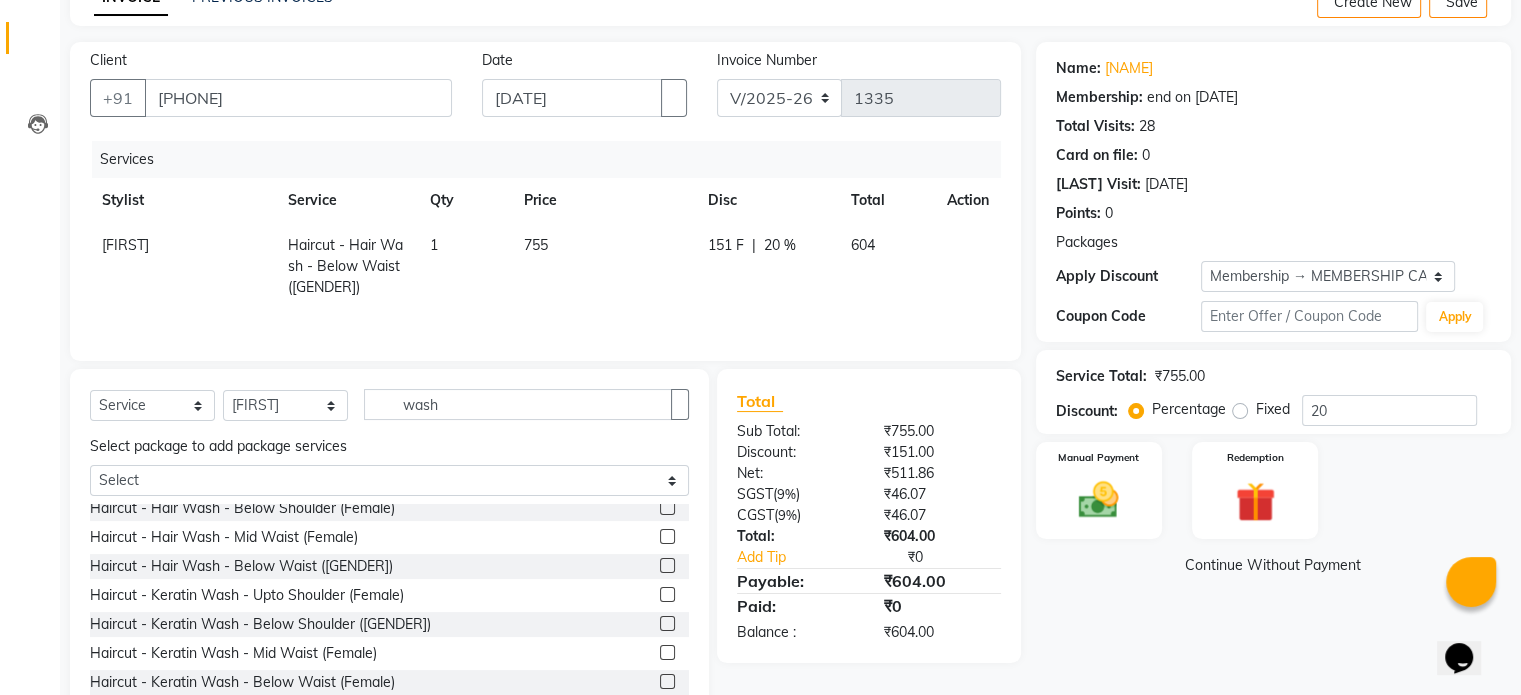click on "755" at bounding box center (604, 266) 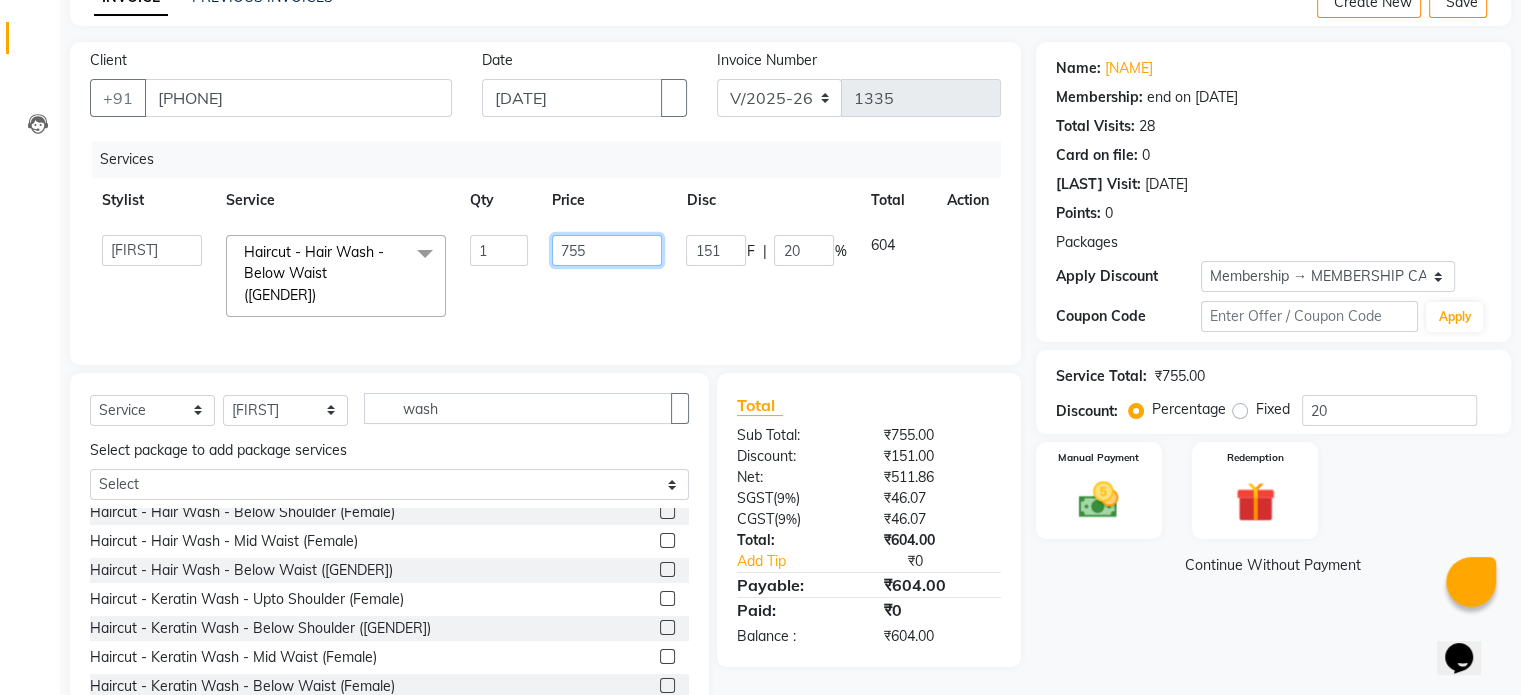 click on "755" at bounding box center [499, 250] 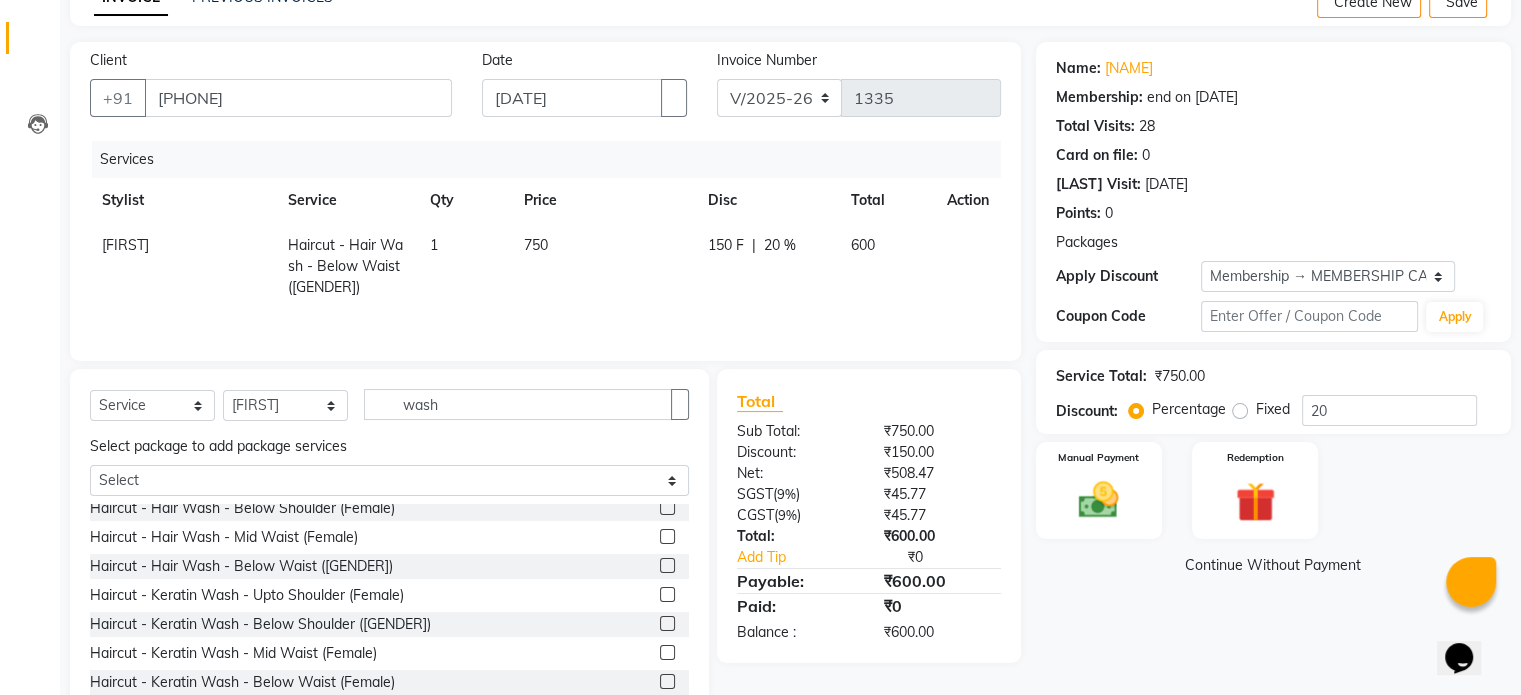 click on "Sub Total:" at bounding box center [795, 431] 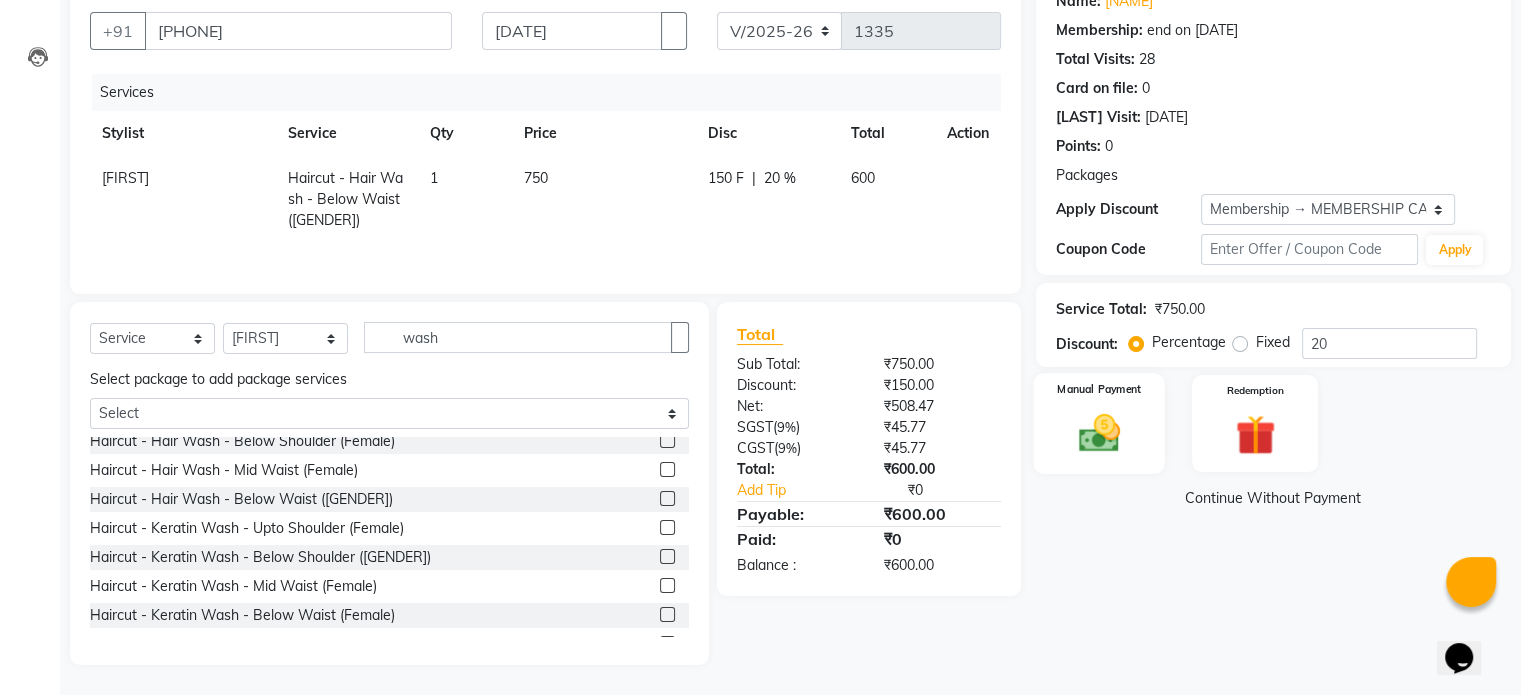 click at bounding box center (1098, 433) 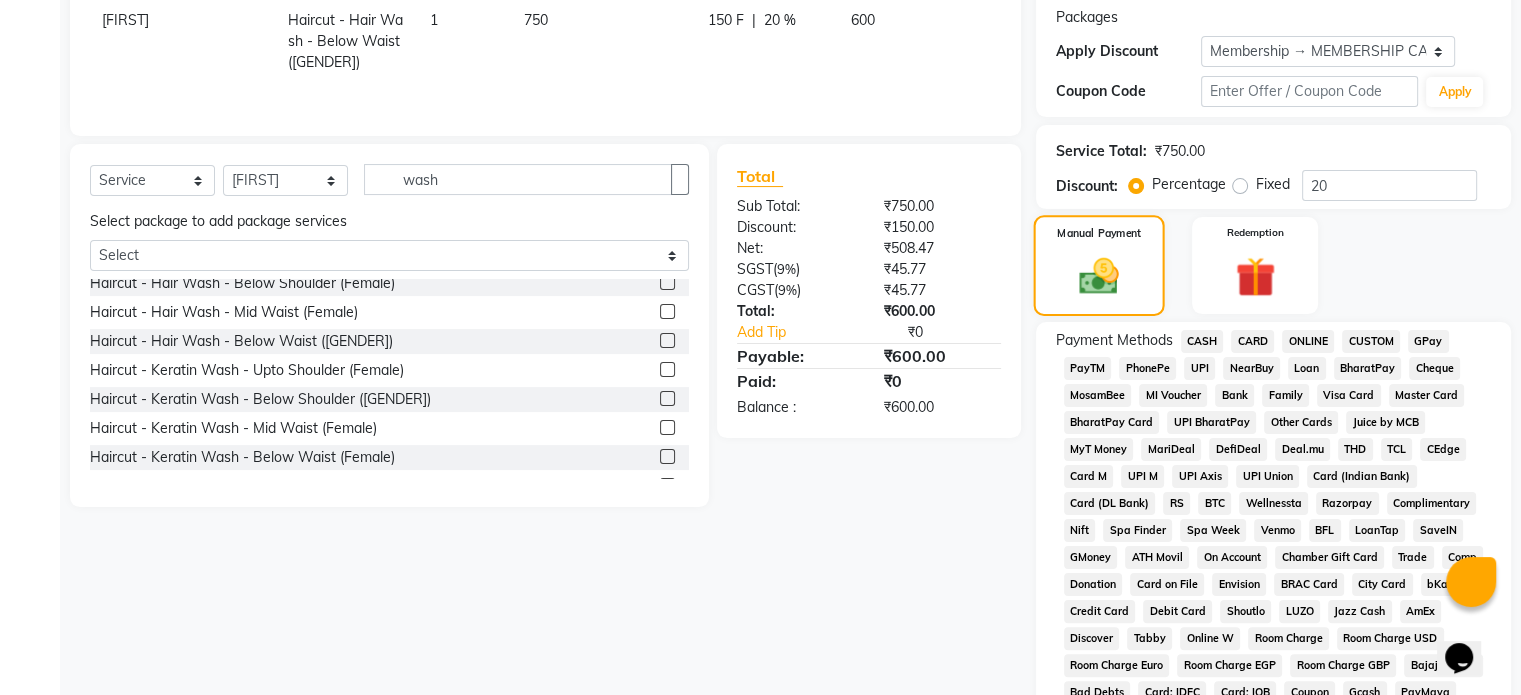 scroll, scrollTop: 334, scrollLeft: 0, axis: vertical 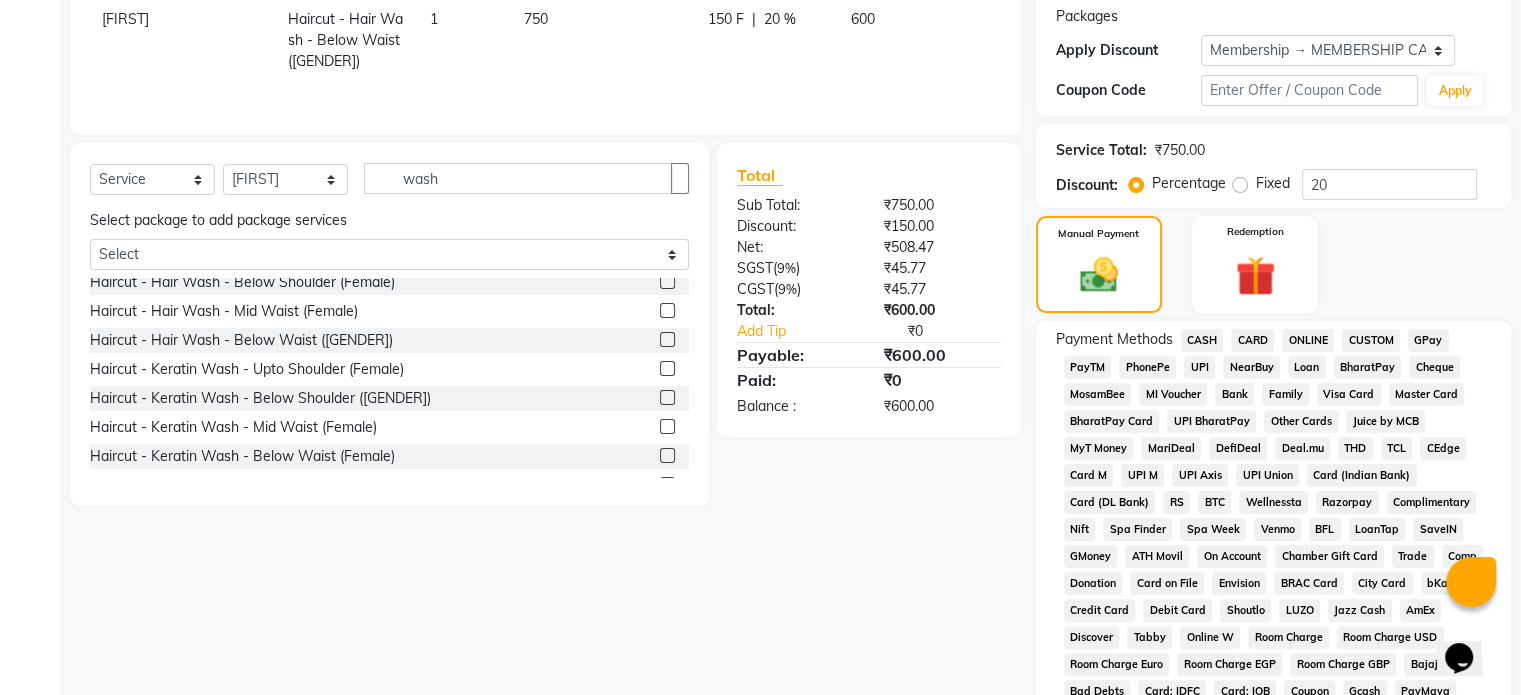 click on "CASH" at bounding box center (1198, 342) 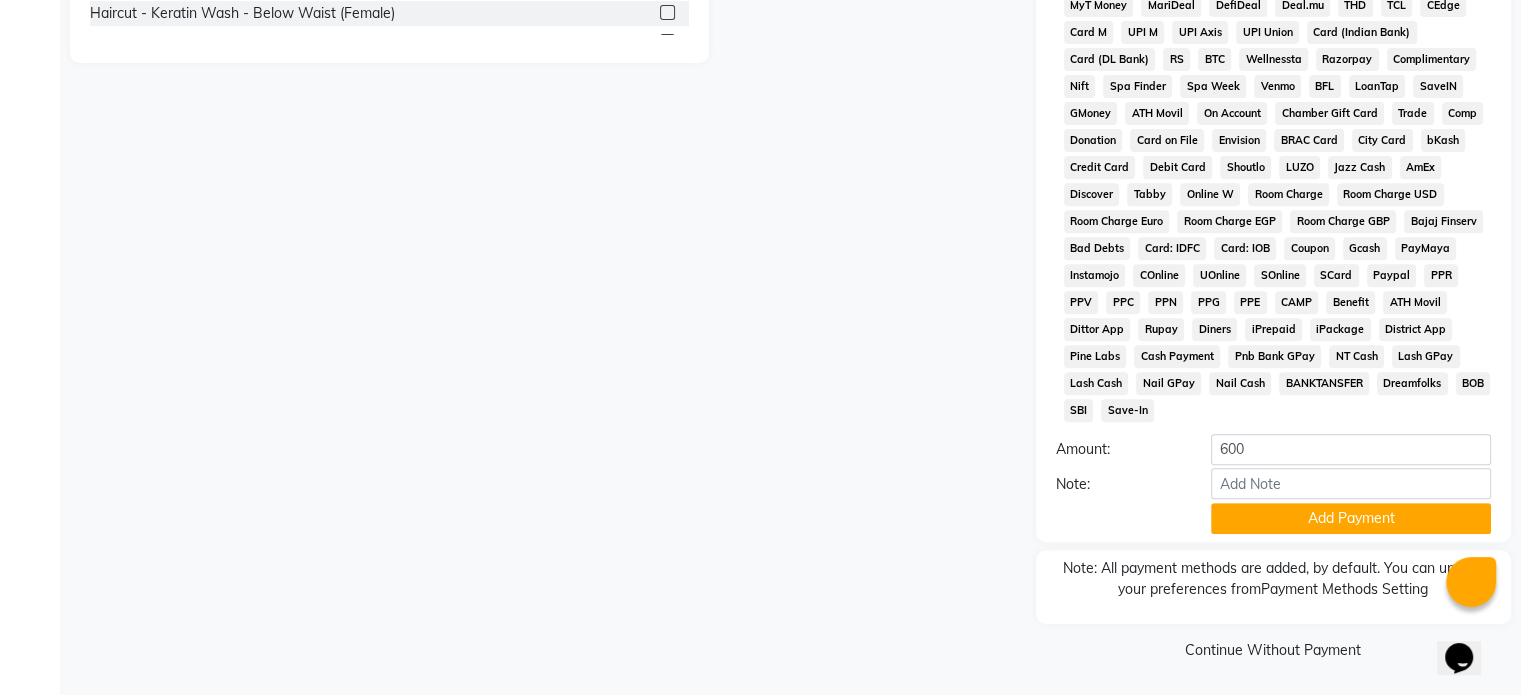 scroll, scrollTop: 784, scrollLeft: 0, axis: vertical 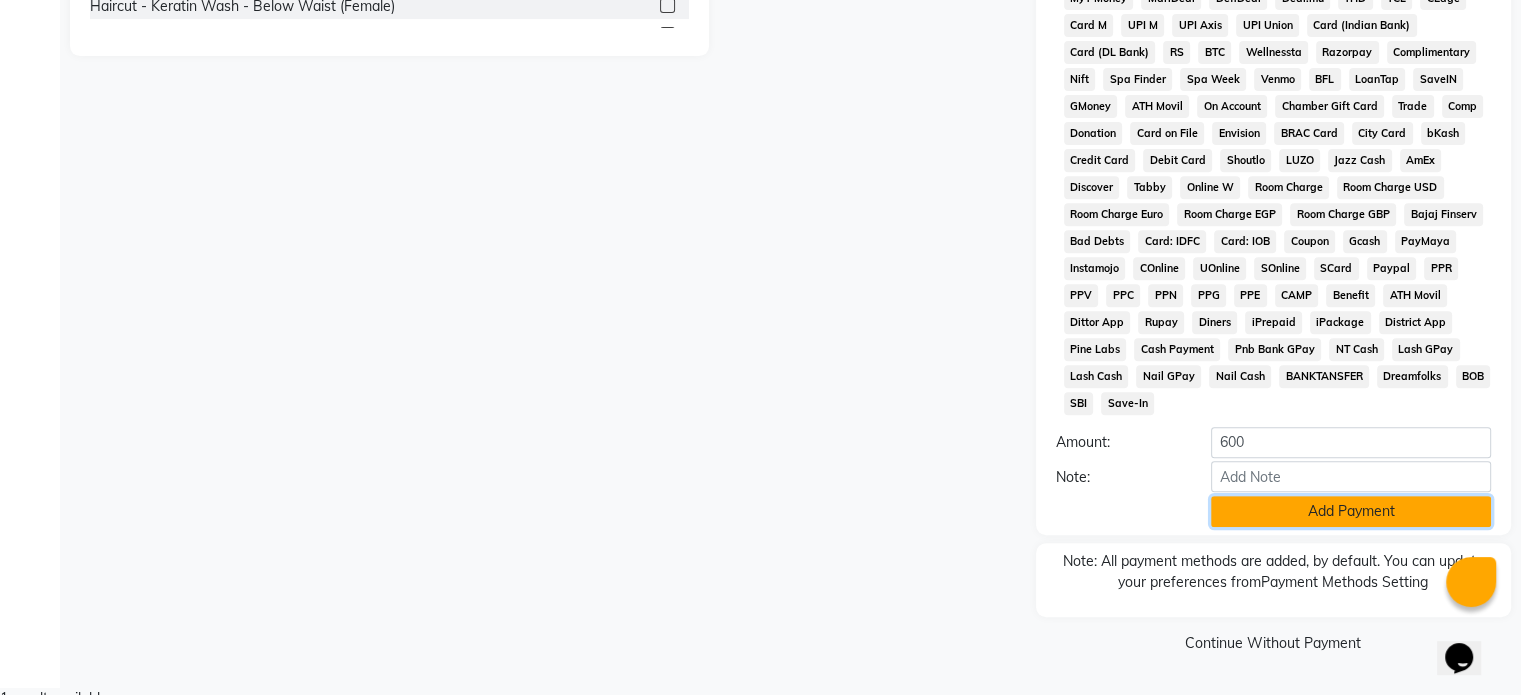 click on "Add Payment" at bounding box center (1351, 511) 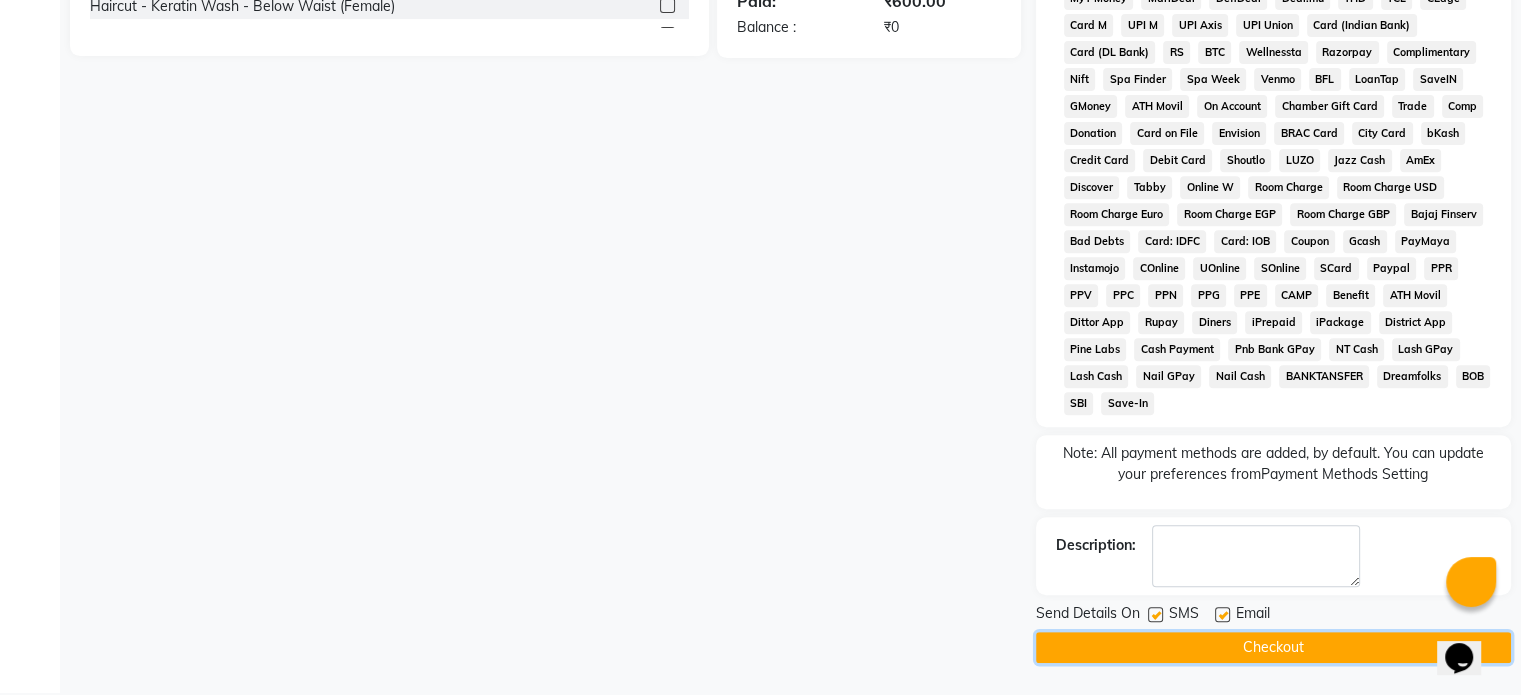 click on "Checkout" at bounding box center [1273, 647] 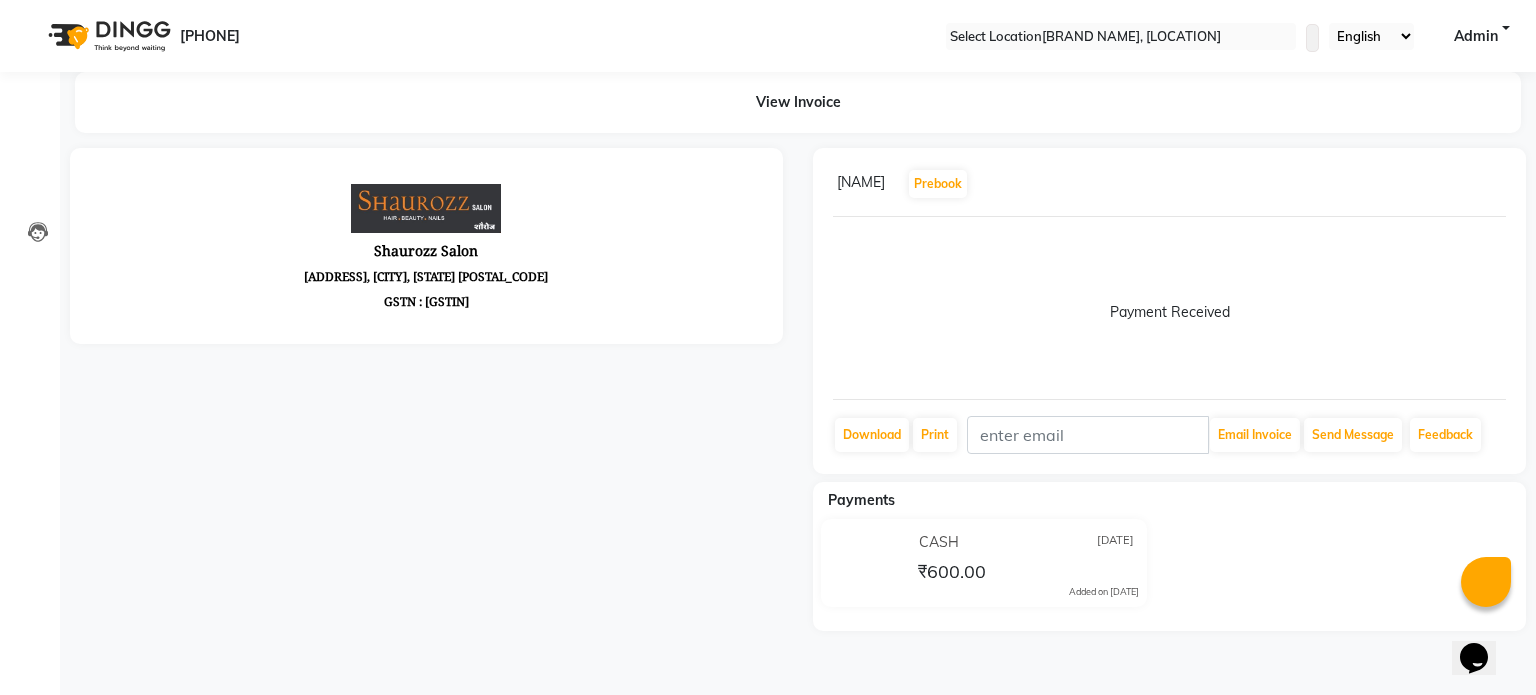 scroll, scrollTop: 0, scrollLeft: 0, axis: both 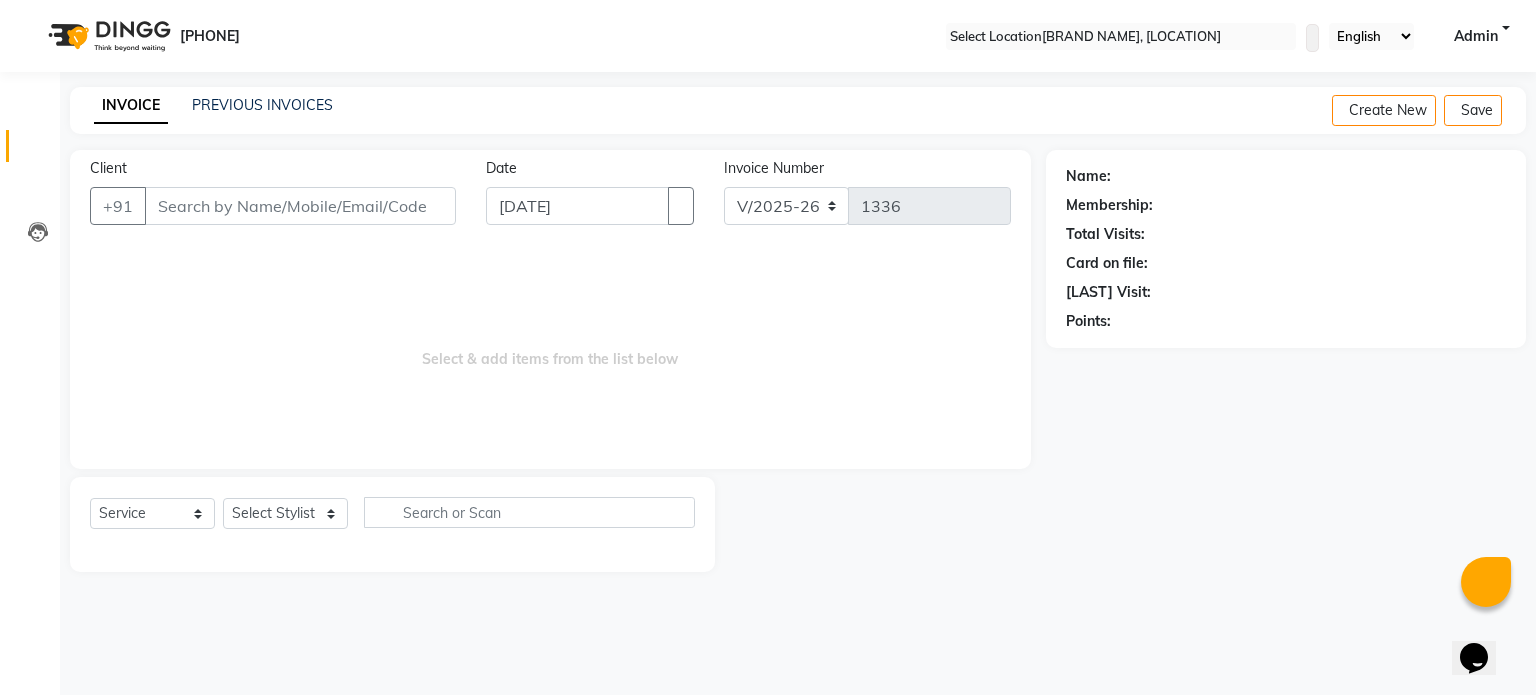 click on "PREVIOUS INVOICES" at bounding box center [262, 105] 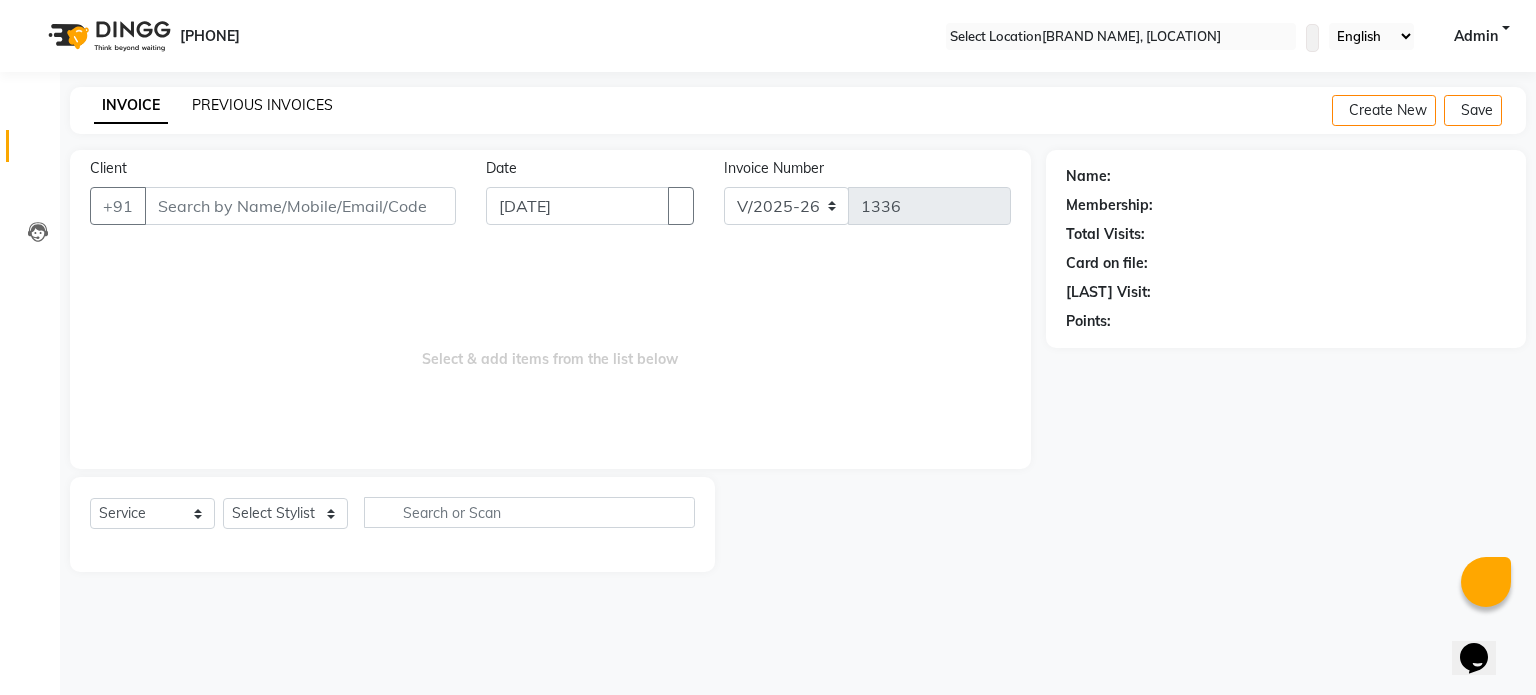 click on "PREVIOUS INVOICES" at bounding box center [262, 105] 